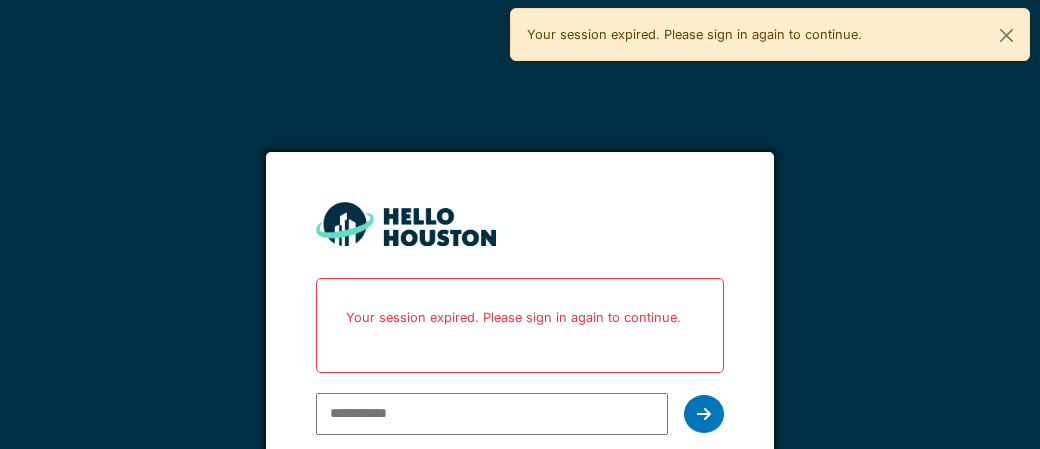 scroll, scrollTop: 0, scrollLeft: 0, axis: both 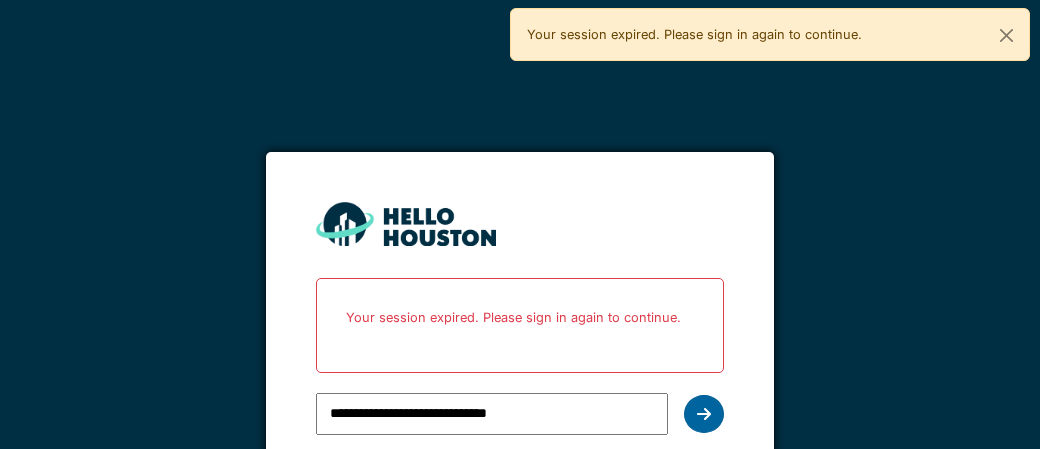 click at bounding box center (704, 414) 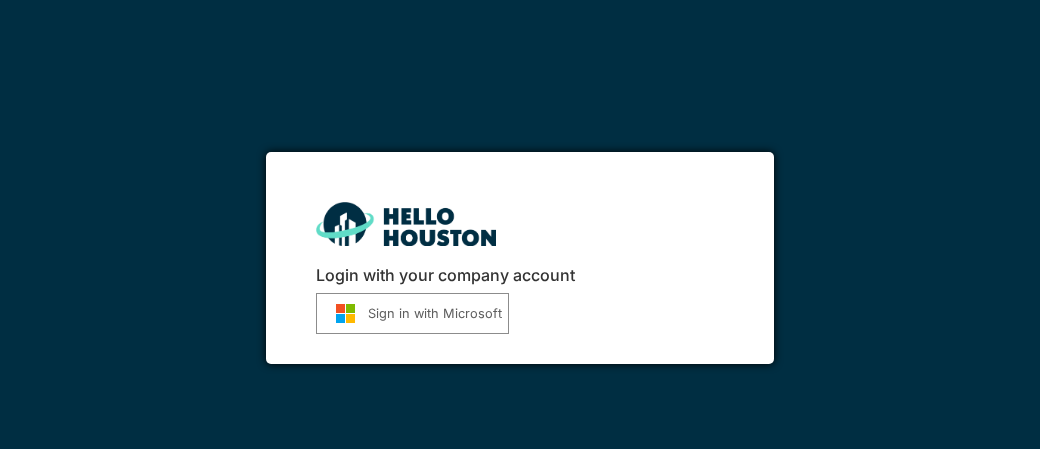 scroll, scrollTop: 0, scrollLeft: 0, axis: both 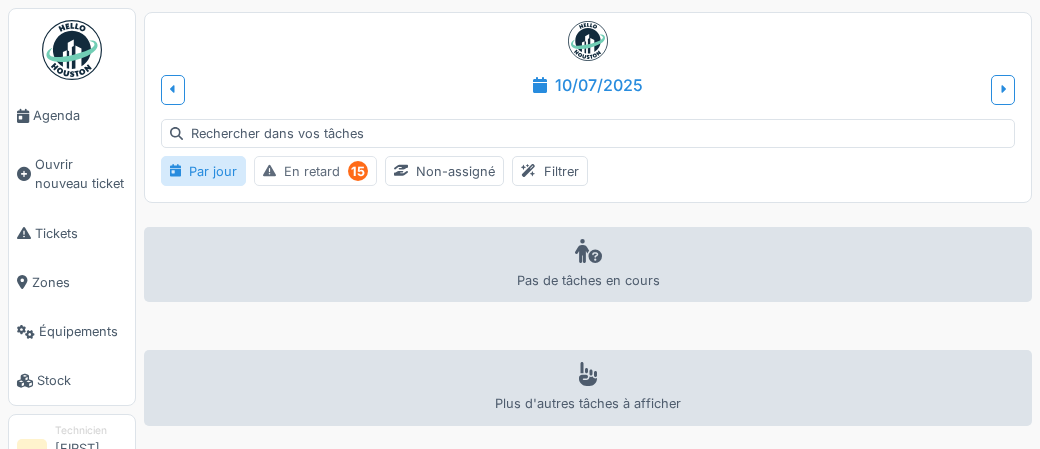 click on "En retard   15" at bounding box center [315, 171] 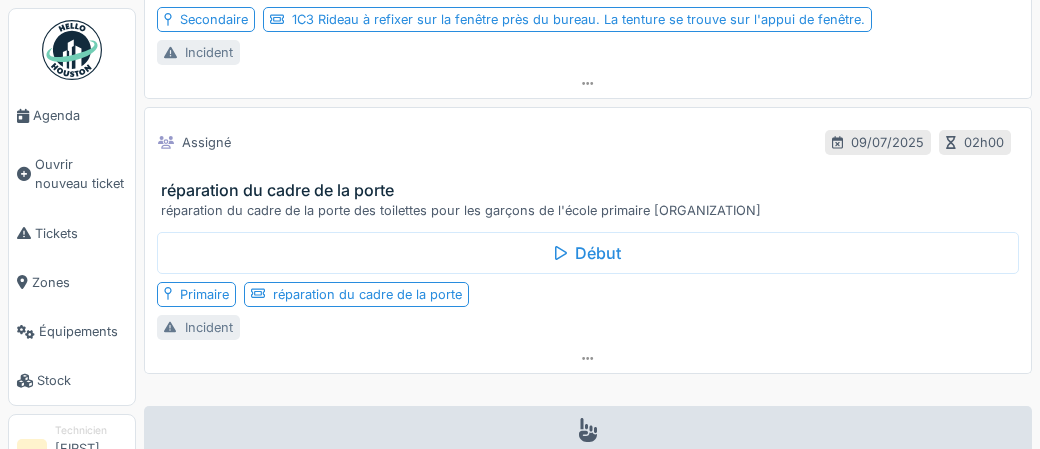 scroll, scrollTop: 3922, scrollLeft: 0, axis: vertical 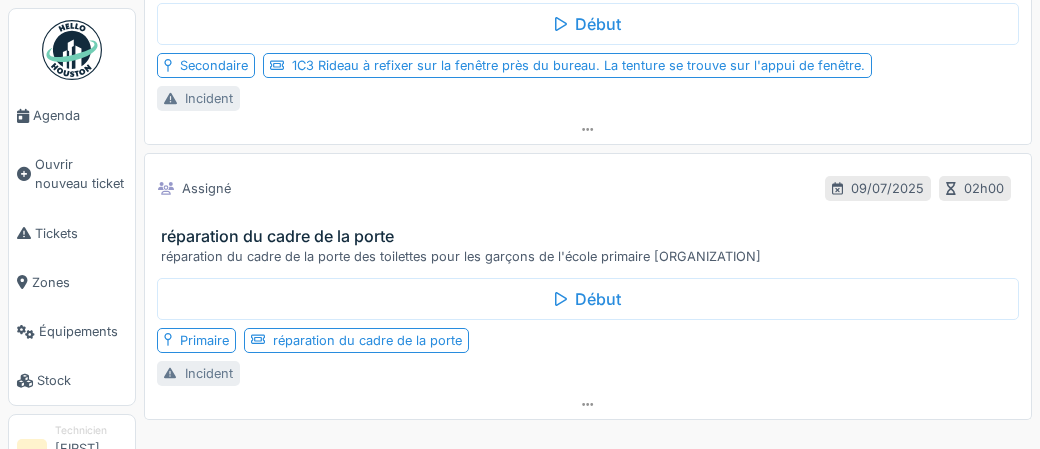 click on "réparation du cadre de la porte" at bounding box center [592, 236] 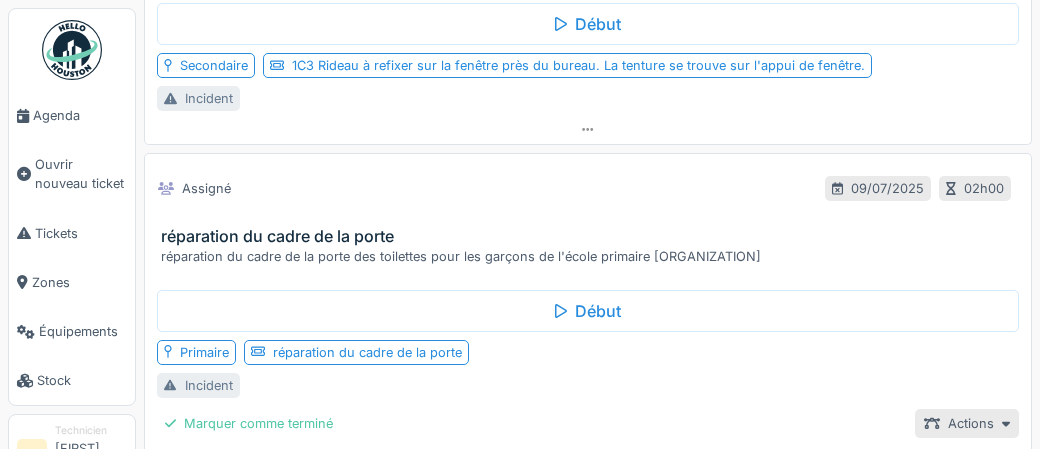 scroll, scrollTop: 3956, scrollLeft: 0, axis: vertical 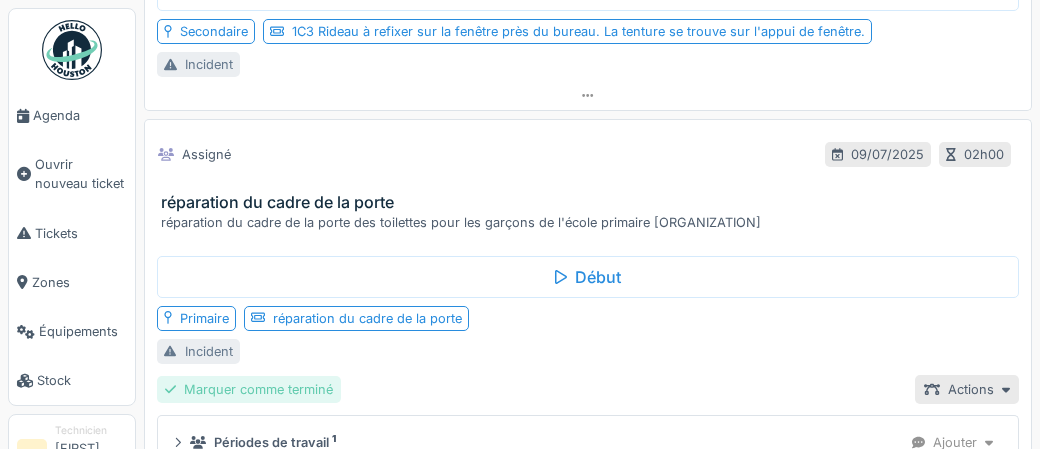 click on "Marquer comme terminé" at bounding box center [249, 389] 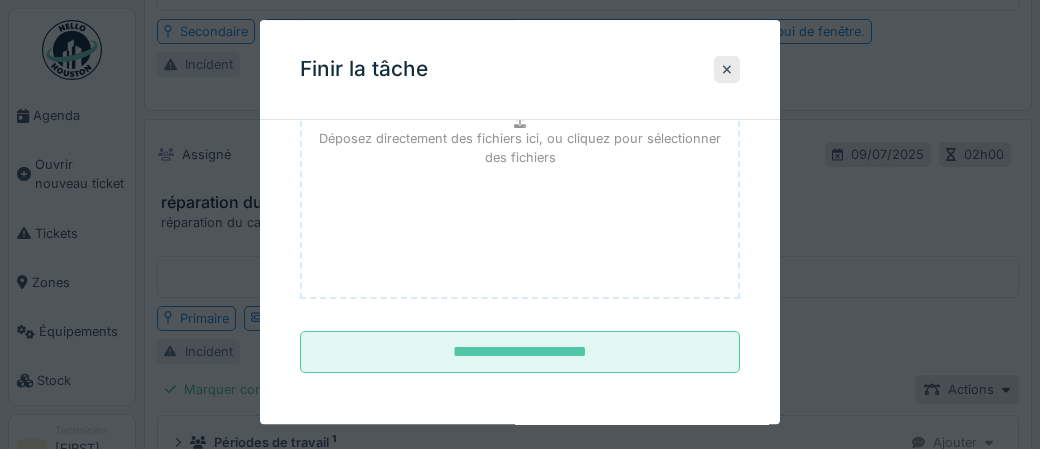 scroll, scrollTop: 326, scrollLeft: 0, axis: vertical 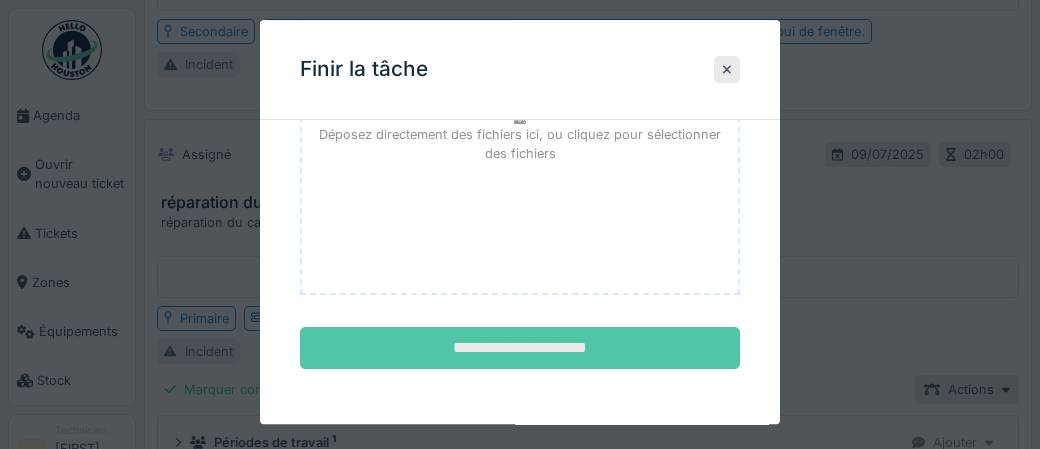 click on "**********" at bounding box center (520, 349) 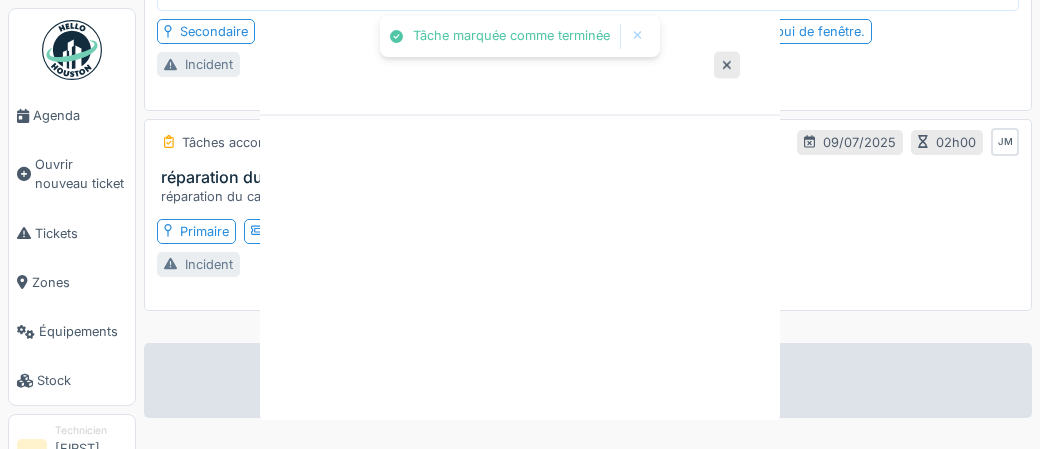 scroll, scrollTop: 0, scrollLeft: 0, axis: both 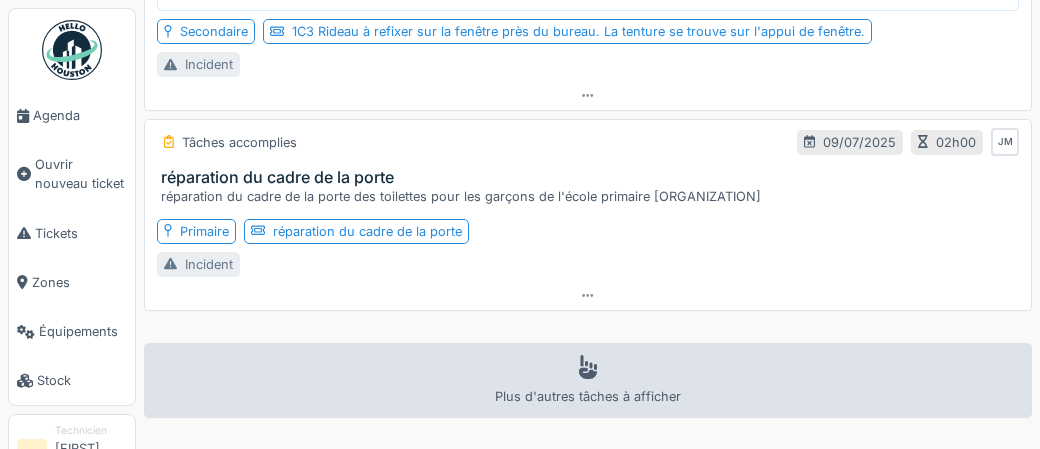 click at bounding box center [72, 50] 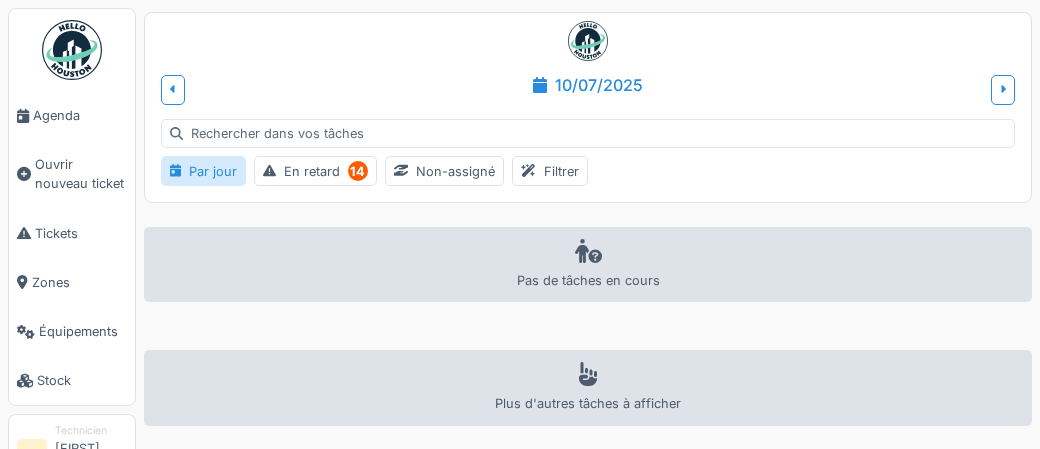 scroll, scrollTop: 0, scrollLeft: 0, axis: both 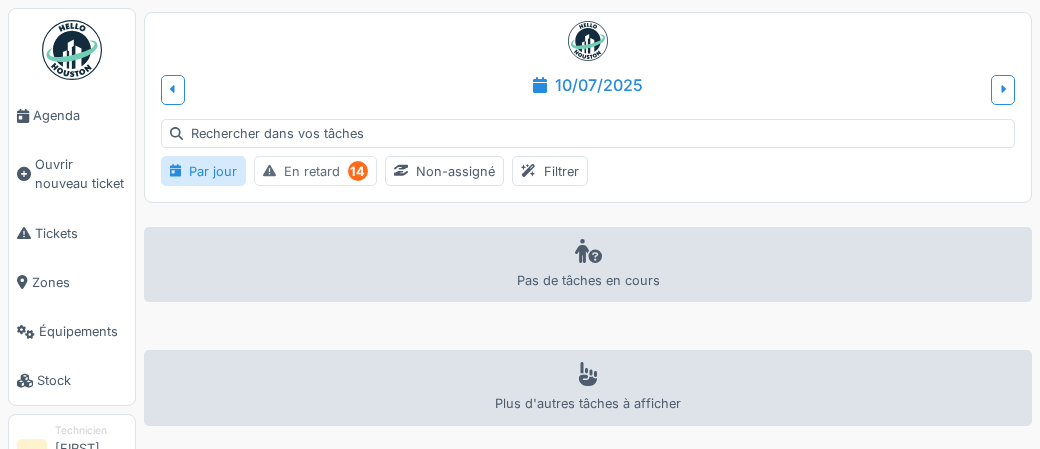 click on "En retard   14" at bounding box center (315, 171) 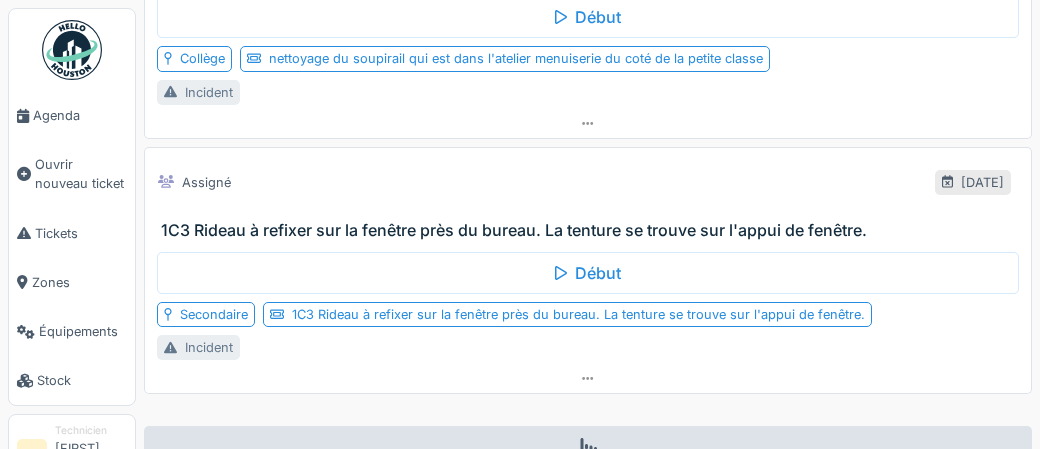 scroll, scrollTop: 3672, scrollLeft: 0, axis: vertical 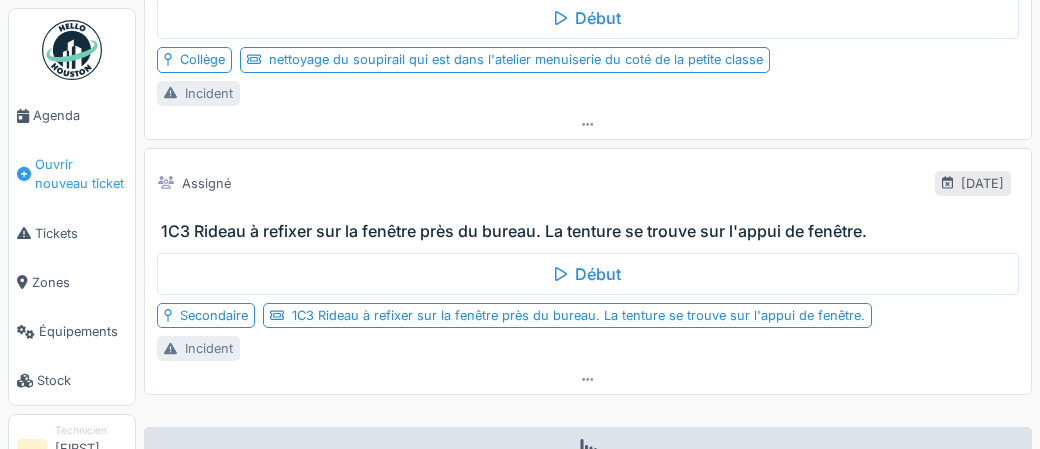 click on "Ouvrir nouveau ticket" at bounding box center (81, 174) 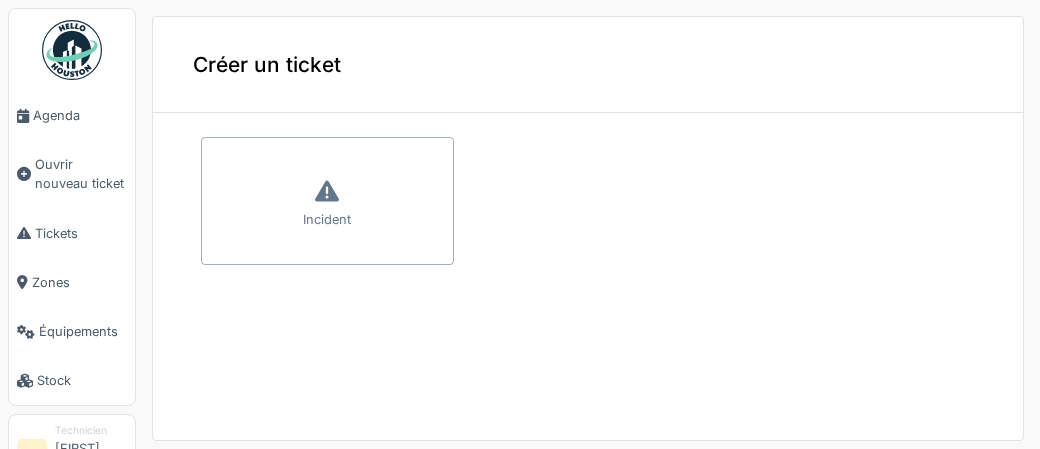 scroll, scrollTop: 0, scrollLeft: 0, axis: both 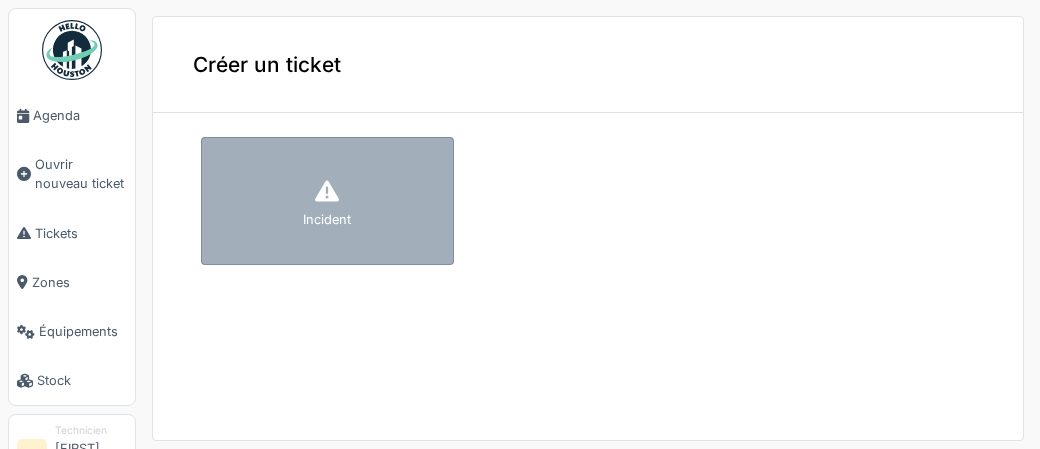 click on "Incident" at bounding box center (327, 219) 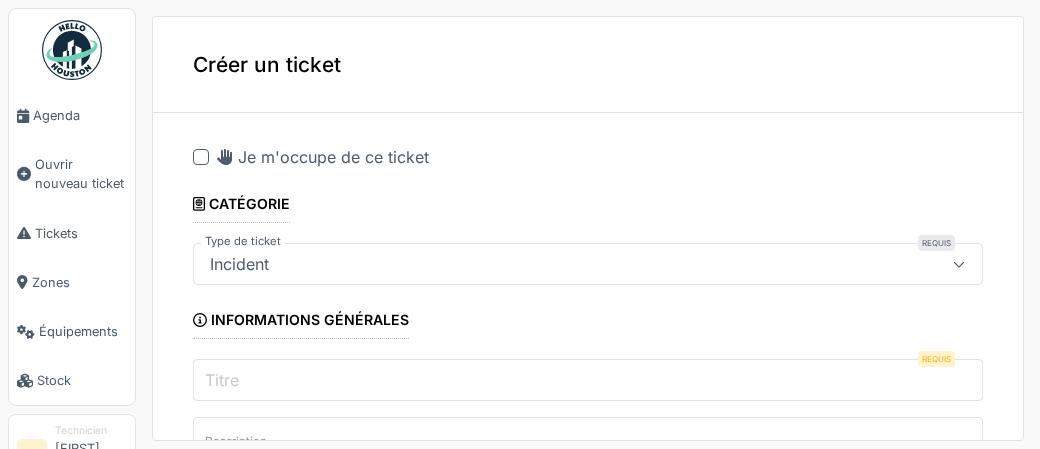 click at bounding box center (201, 157) 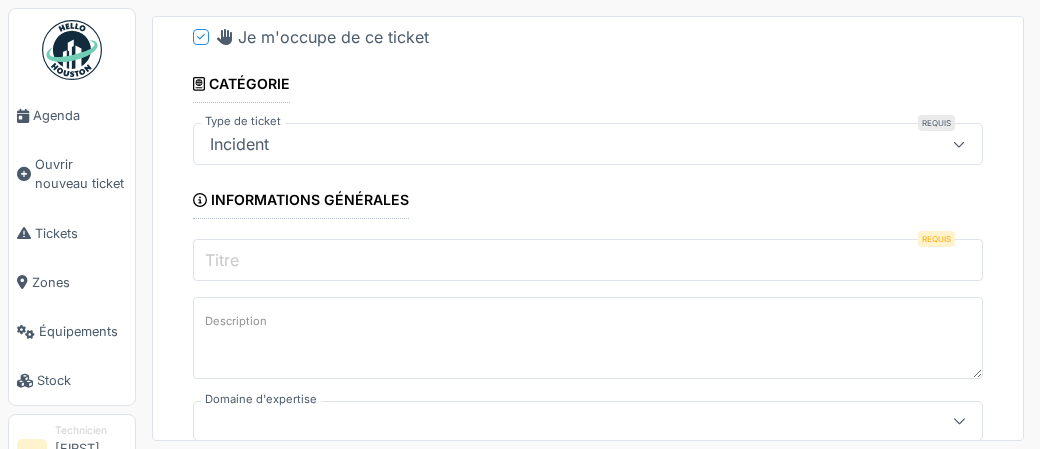 scroll, scrollTop: 137, scrollLeft: 0, axis: vertical 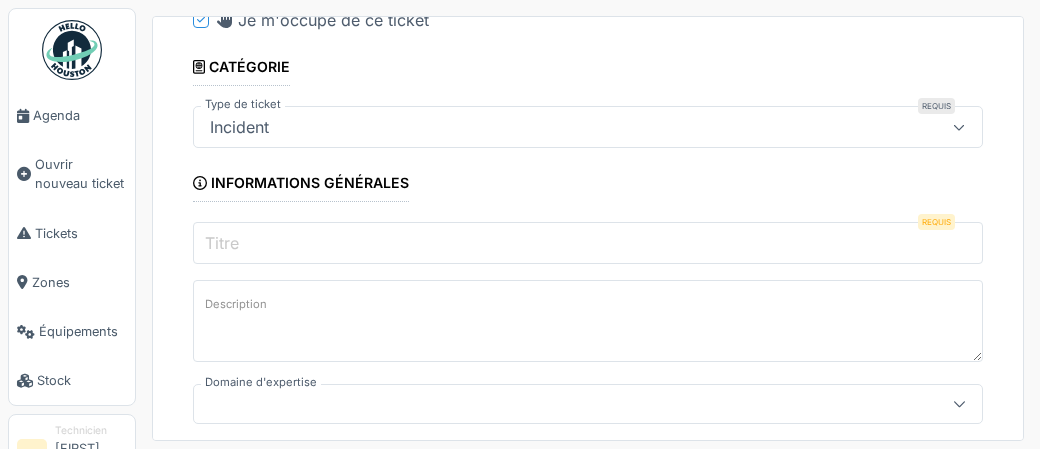 click on "Titre" at bounding box center (222, 243) 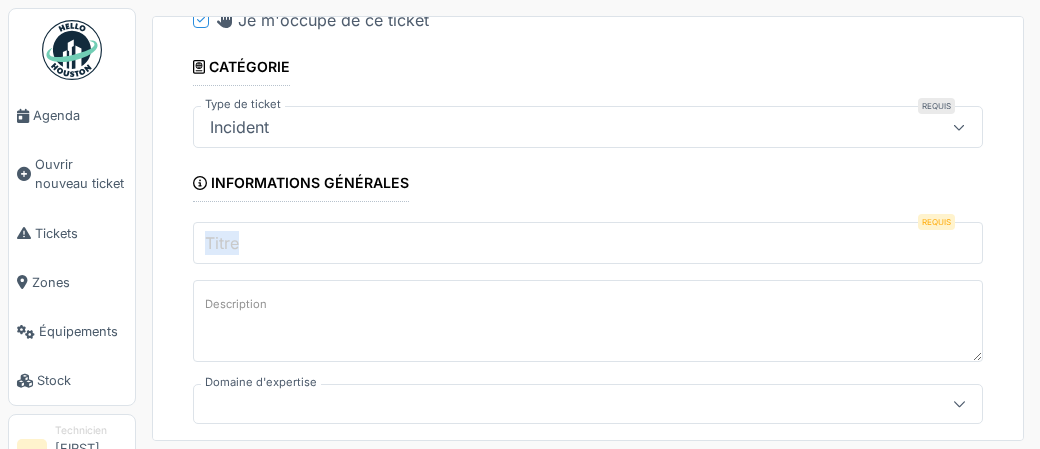 copy on "Titre" 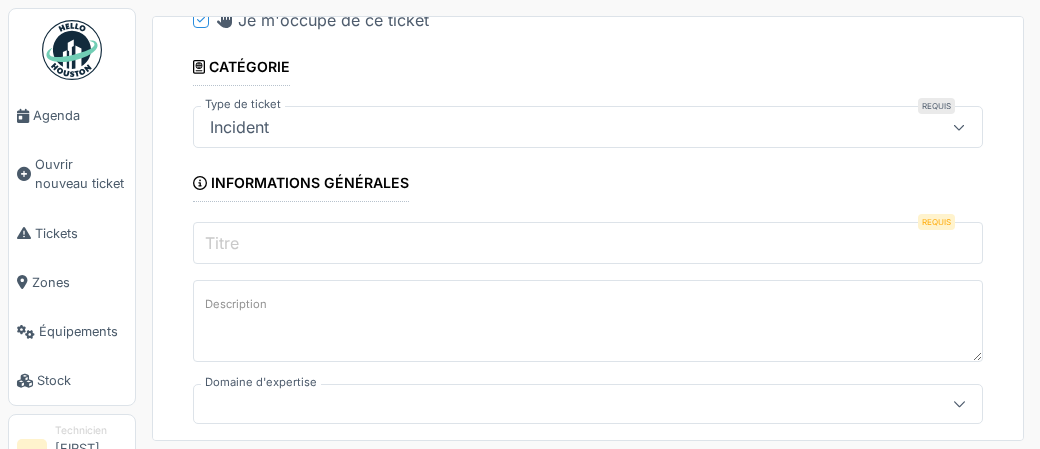 click on "Titre" at bounding box center (588, 243) 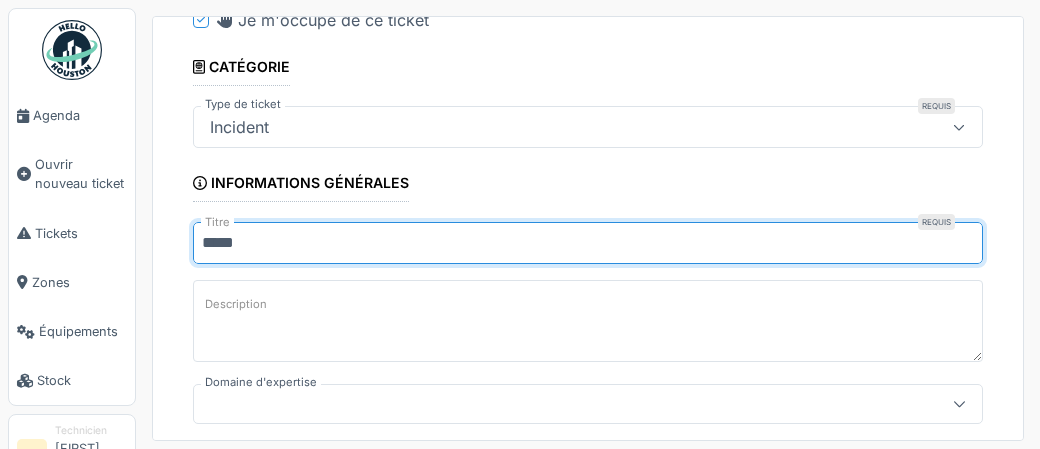 click on "*****" at bounding box center (588, 243) 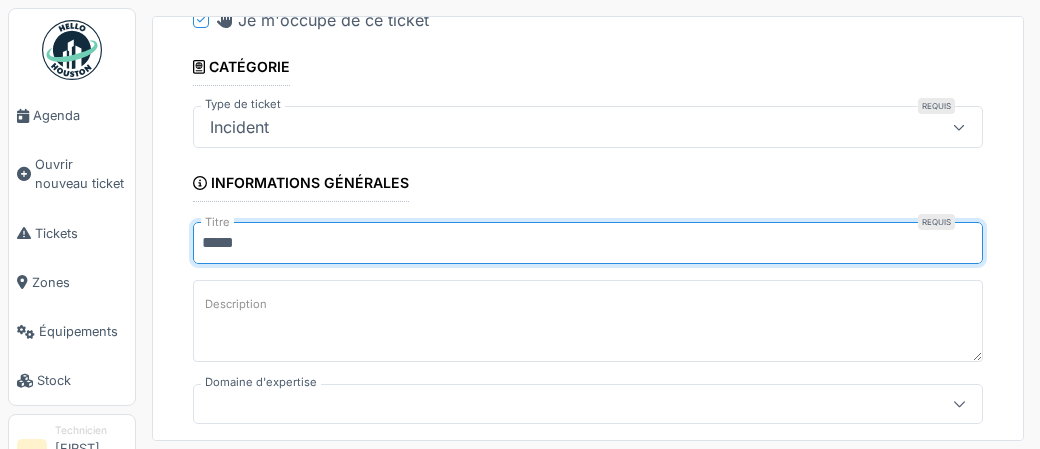 paste on "**********" 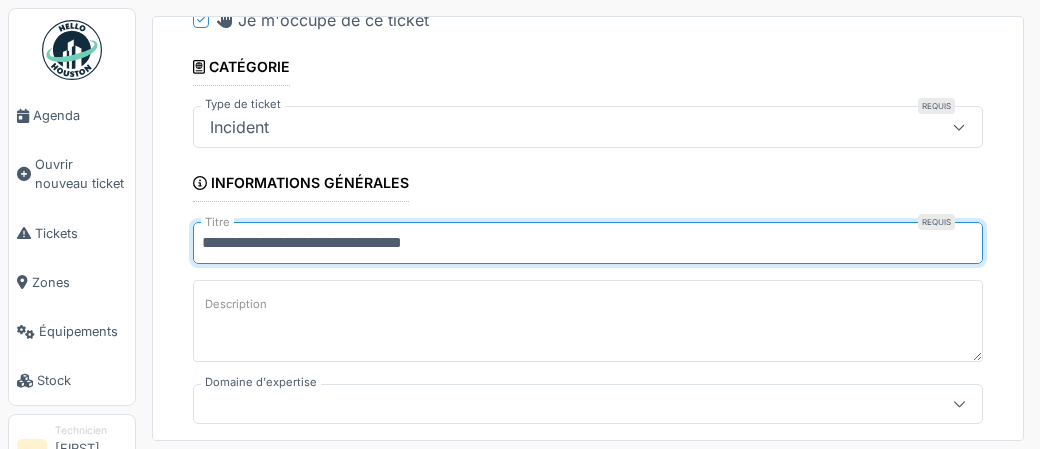 type on "**********" 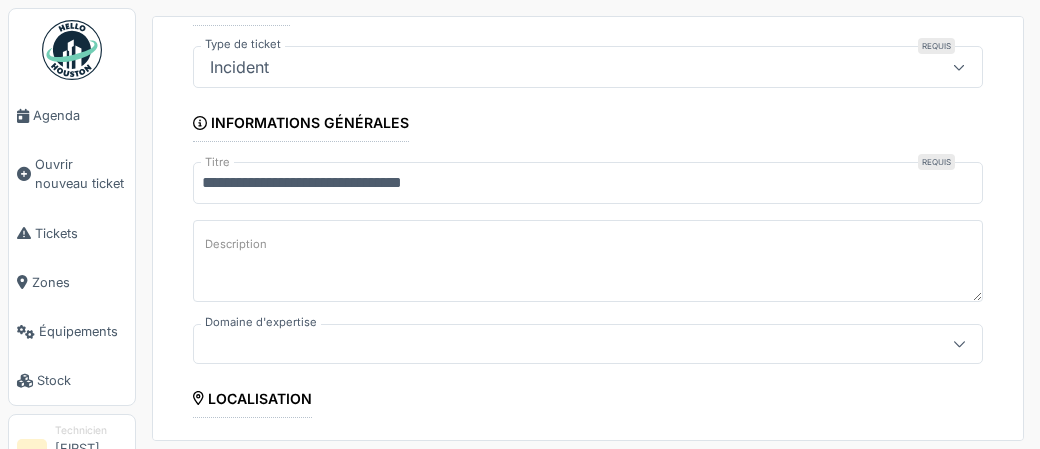 scroll, scrollTop: 241, scrollLeft: 0, axis: vertical 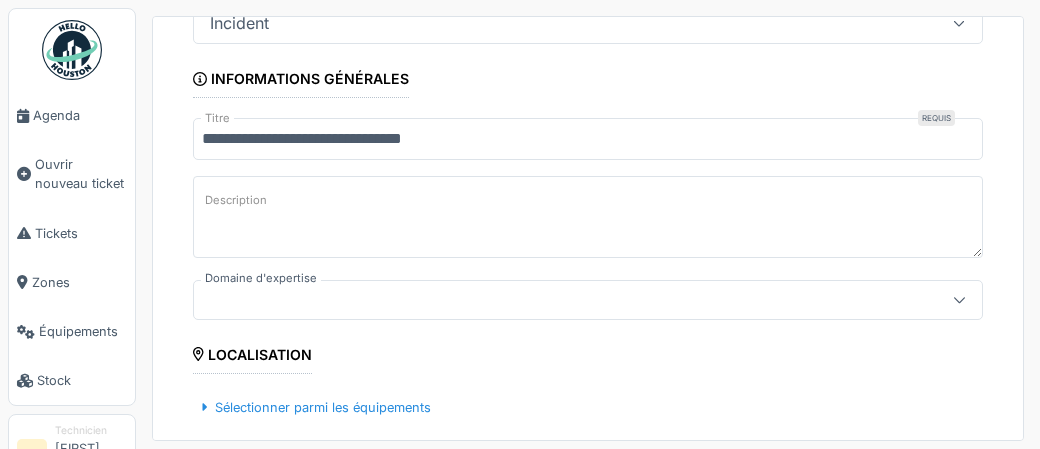click on "Description" at bounding box center [588, 217] 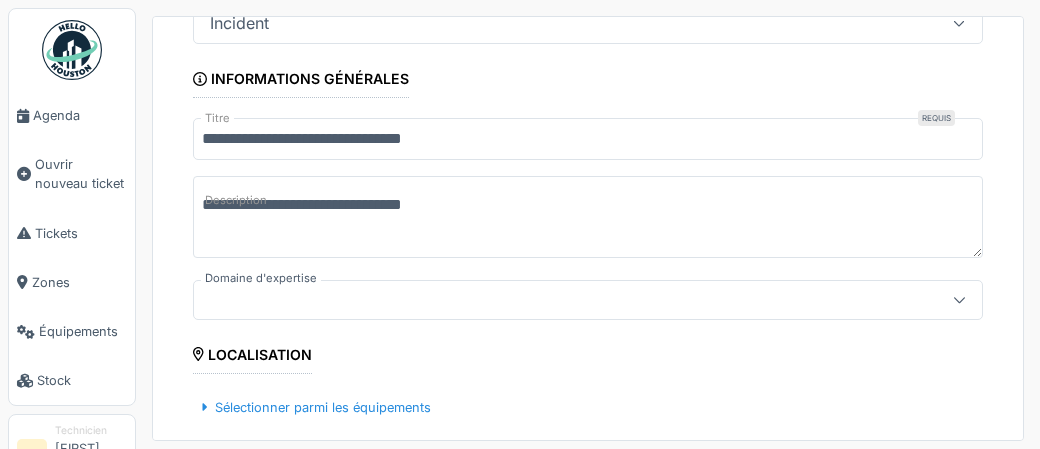 type on "**********" 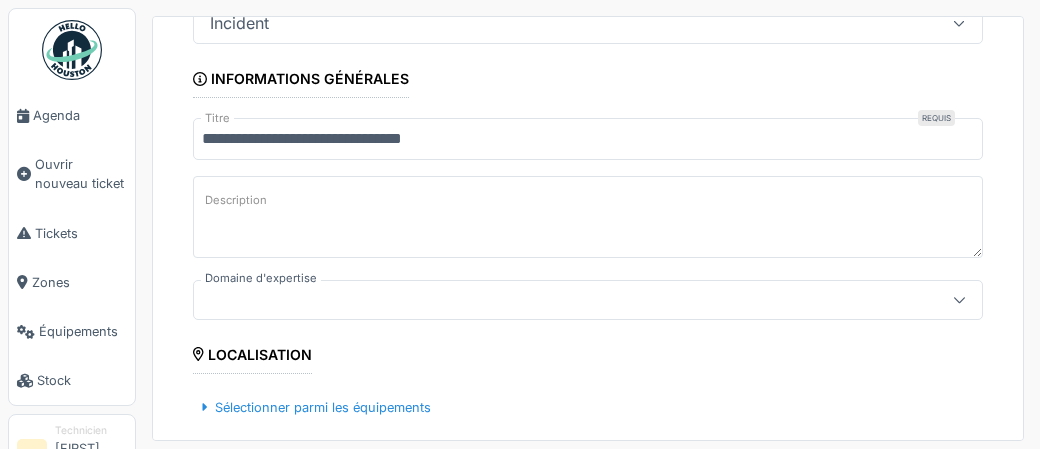 click on "Description" at bounding box center [588, 217] 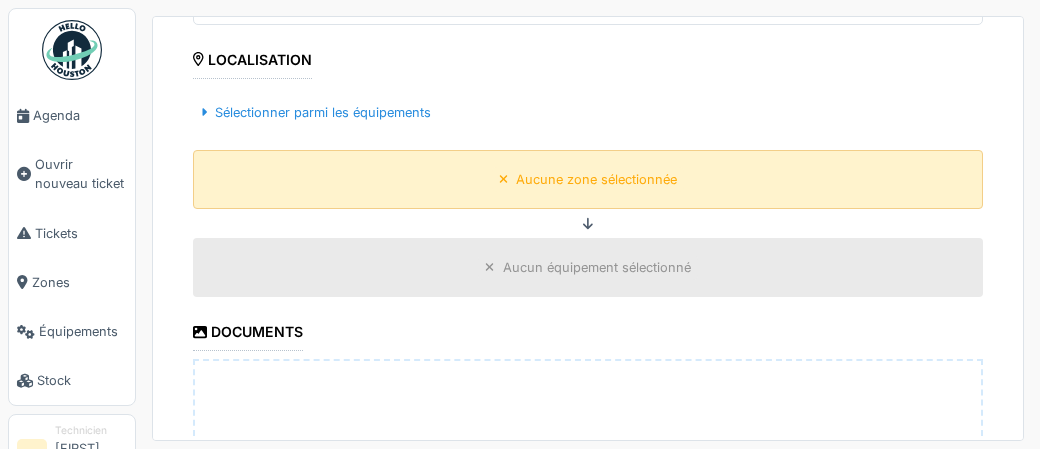 scroll, scrollTop: 549, scrollLeft: 0, axis: vertical 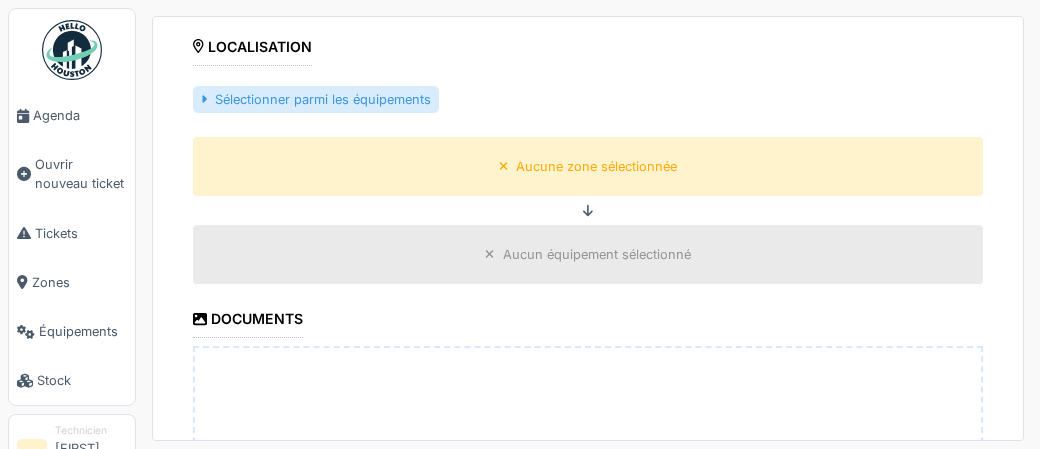 type on "**********" 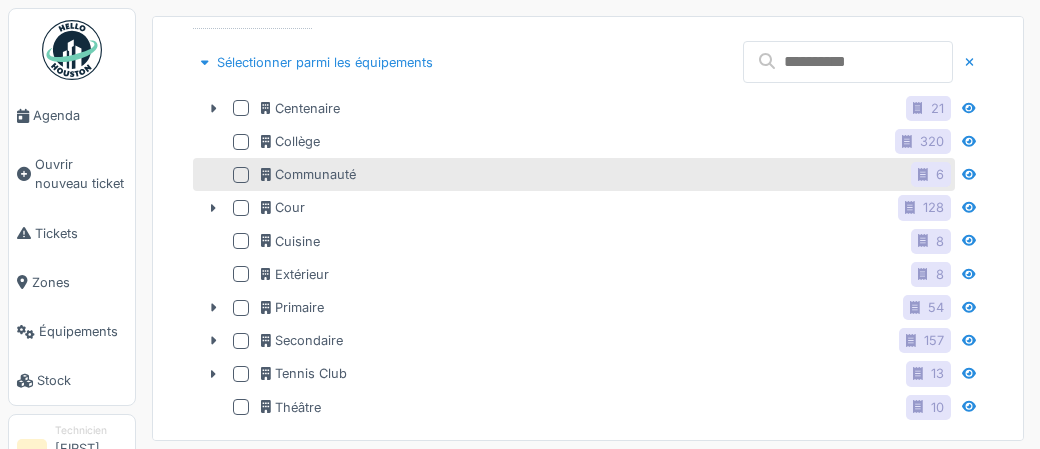 scroll, scrollTop: 585, scrollLeft: 0, axis: vertical 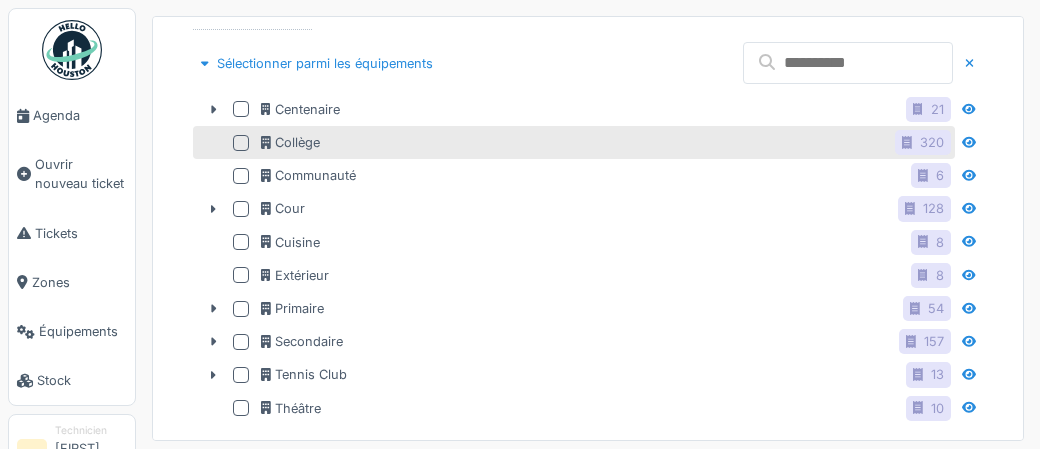 click at bounding box center (241, 143) 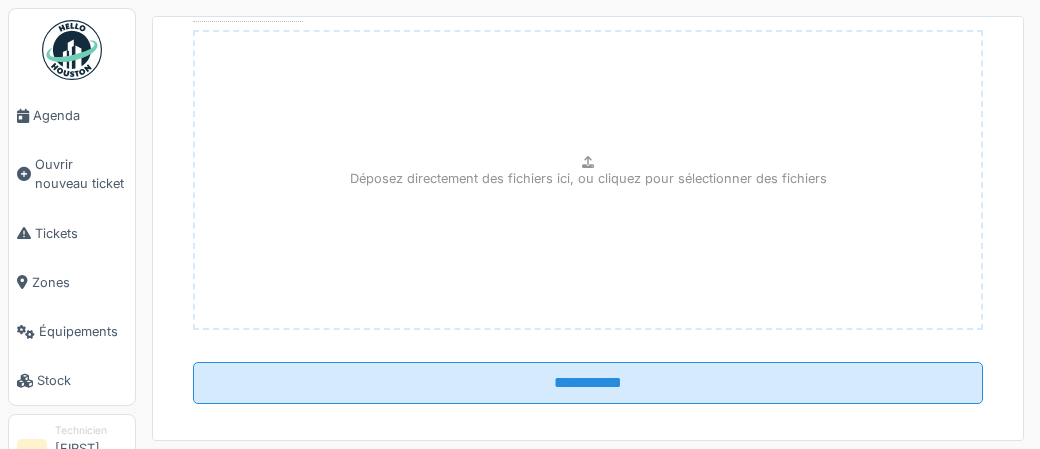 scroll, scrollTop: 1266, scrollLeft: 0, axis: vertical 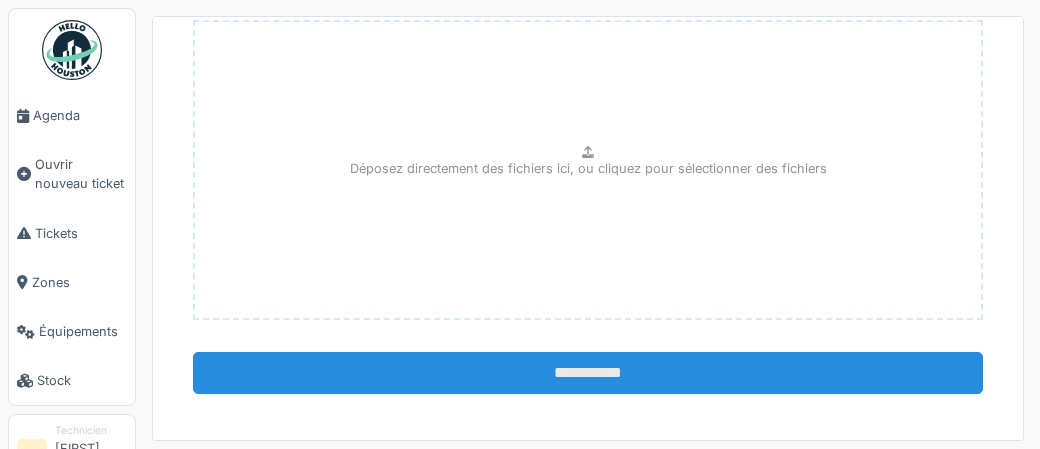 click on "**********" at bounding box center [588, 373] 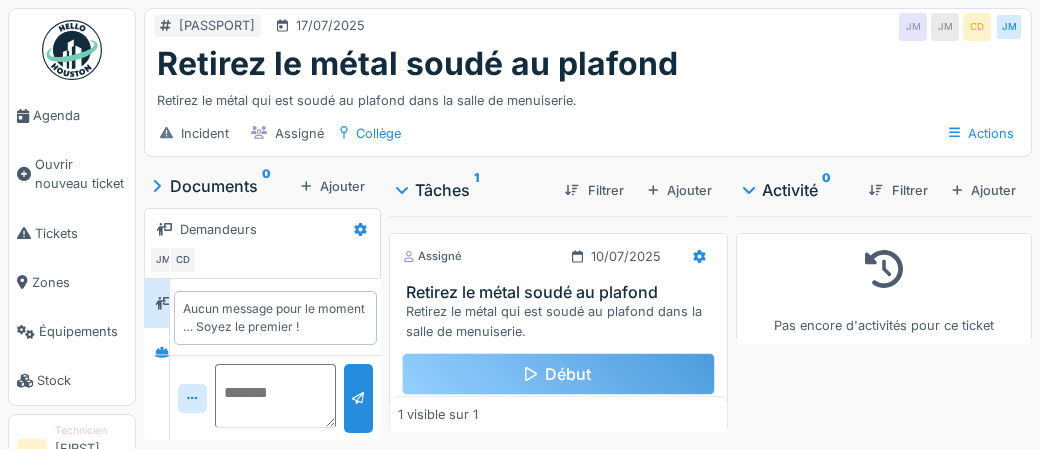 scroll, scrollTop: 0, scrollLeft: 0, axis: both 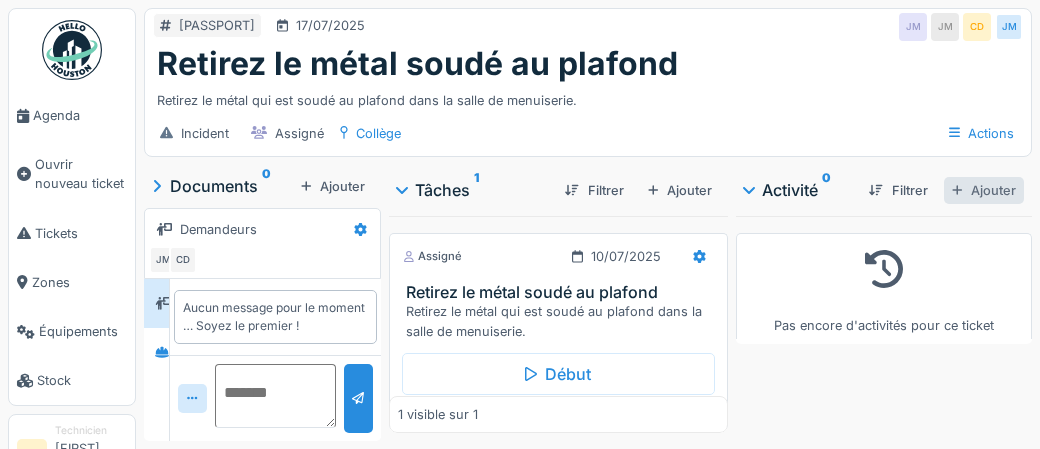 click on "Ajouter" at bounding box center (984, 190) 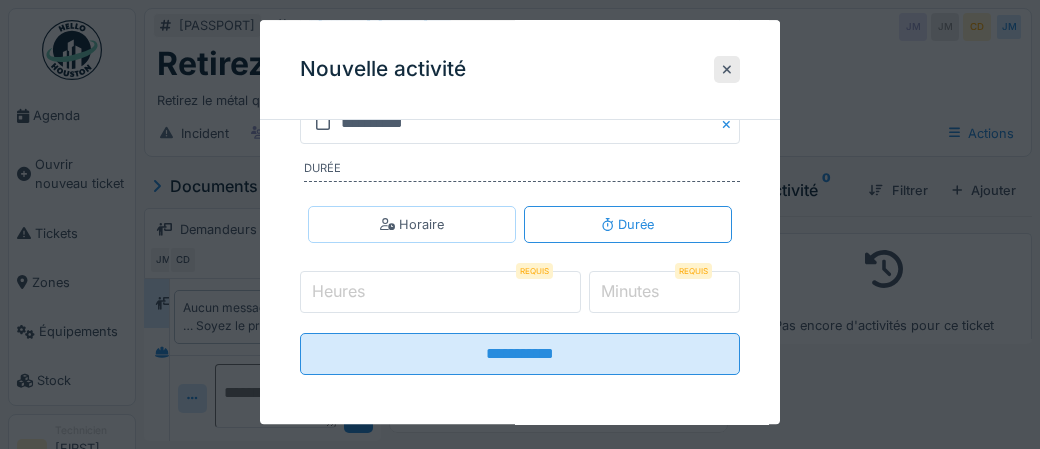 scroll, scrollTop: 421, scrollLeft: 0, axis: vertical 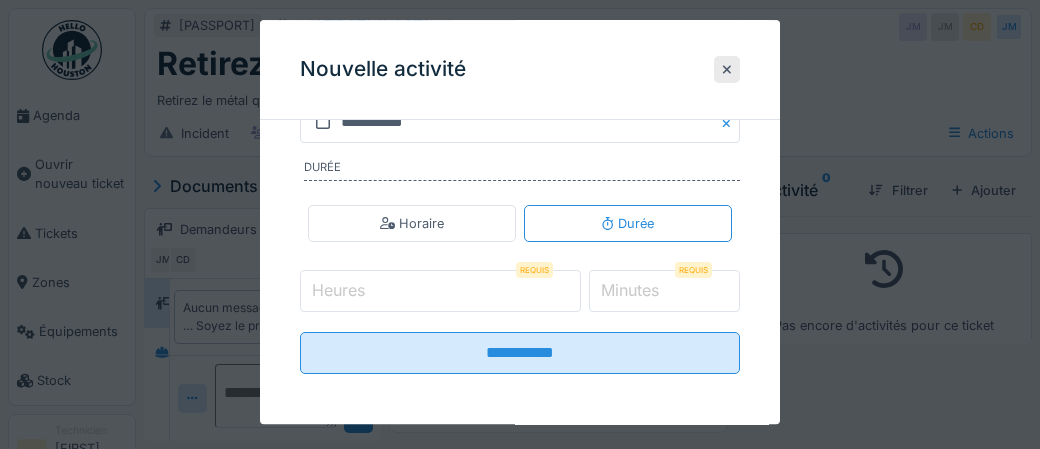 click on "Heures" at bounding box center (440, 291) 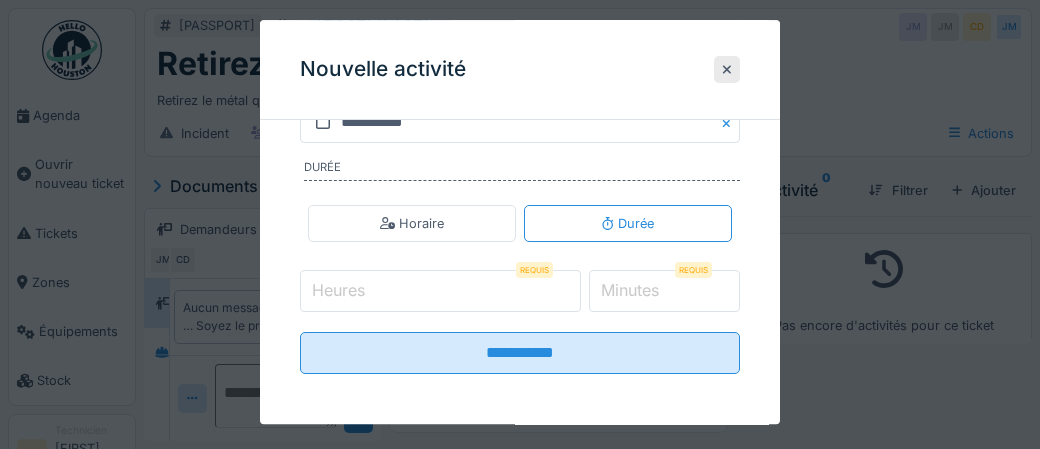 type on "*" 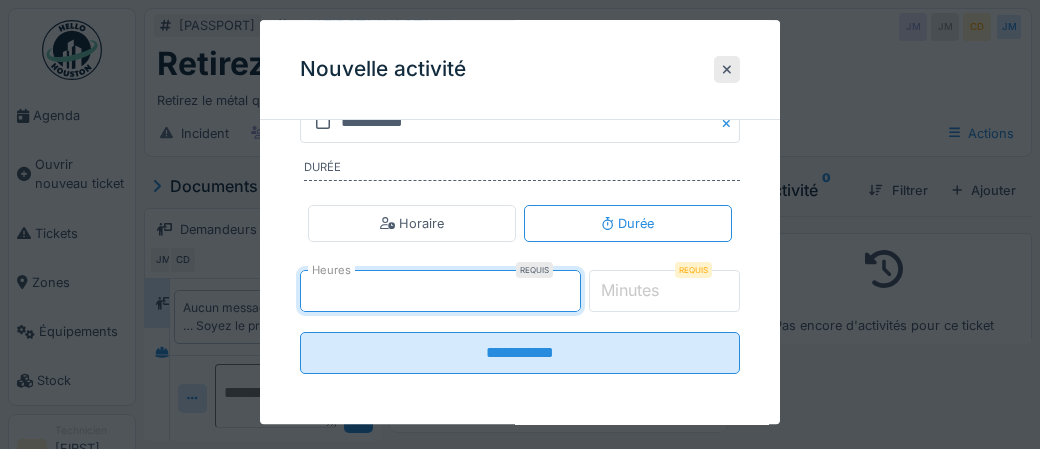 type on "*" 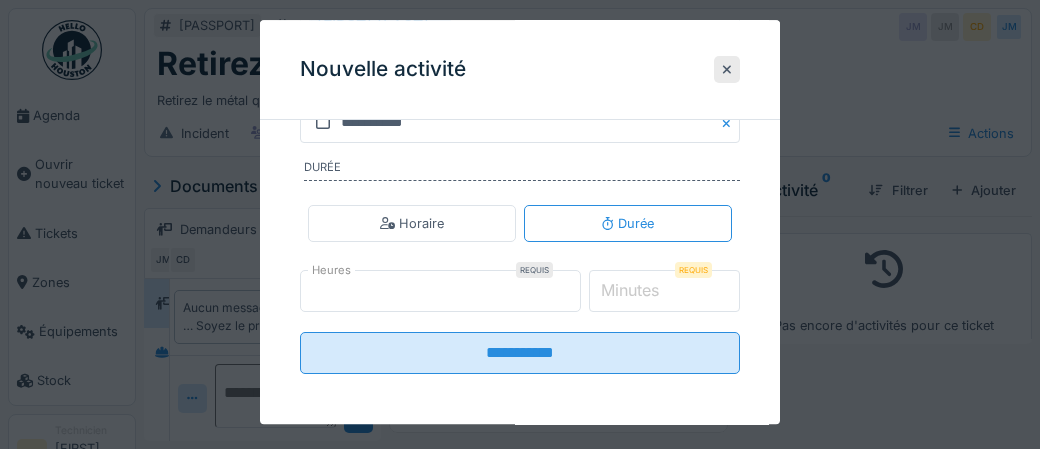 click on "Minutes" at bounding box center (630, 291) 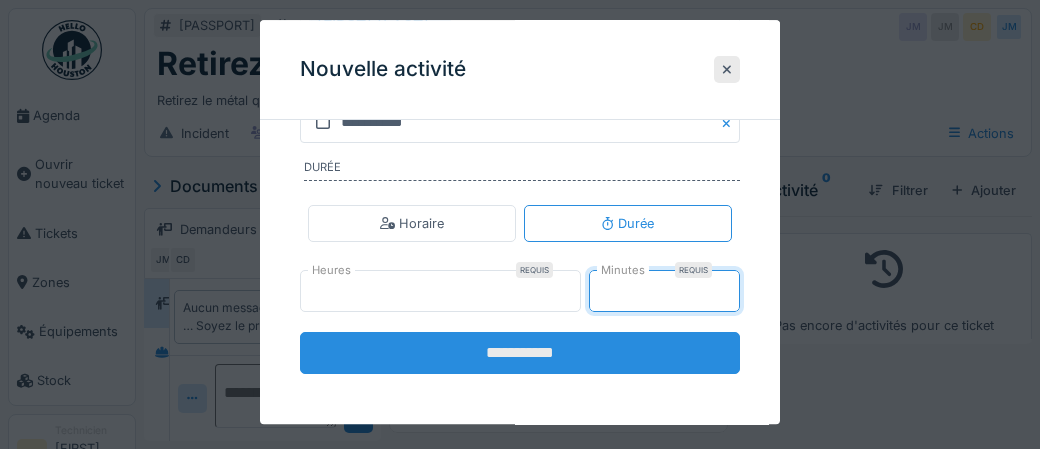 type on "**" 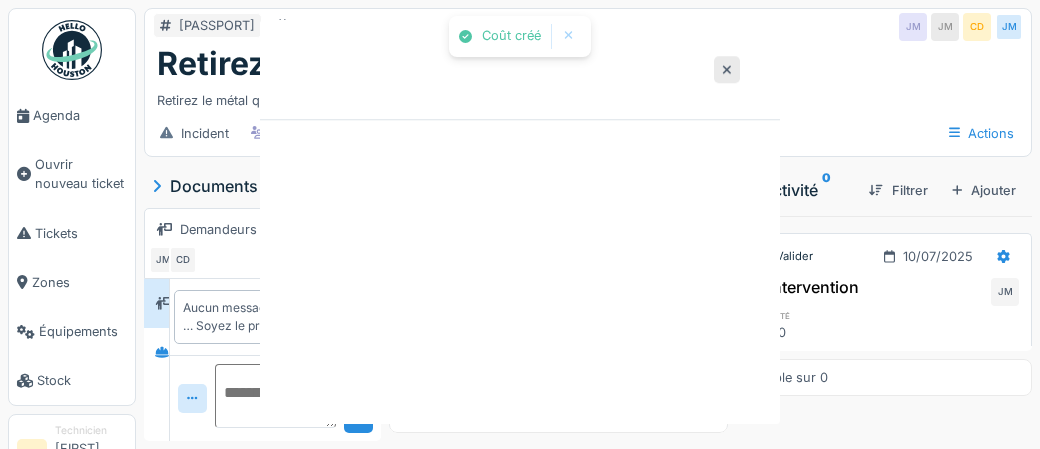 scroll, scrollTop: 0, scrollLeft: 0, axis: both 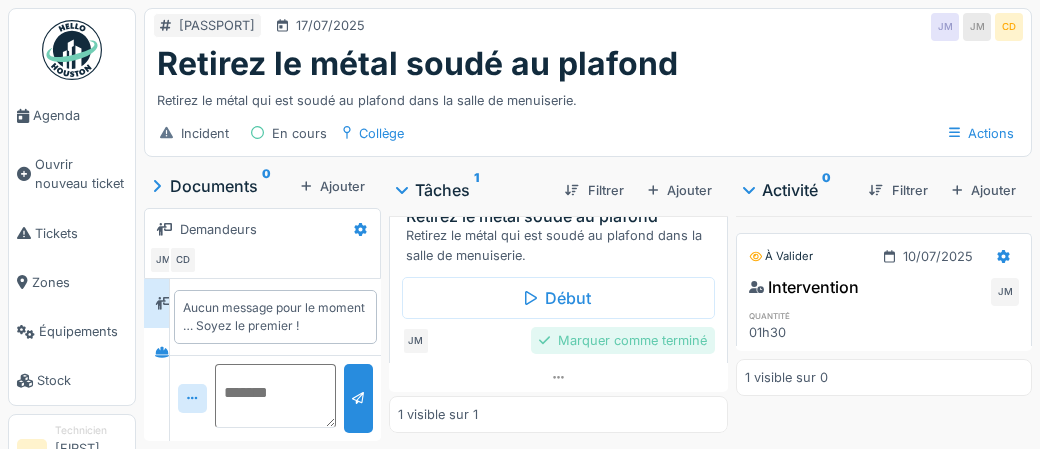 click on "Marquer comme terminé" at bounding box center (623, 340) 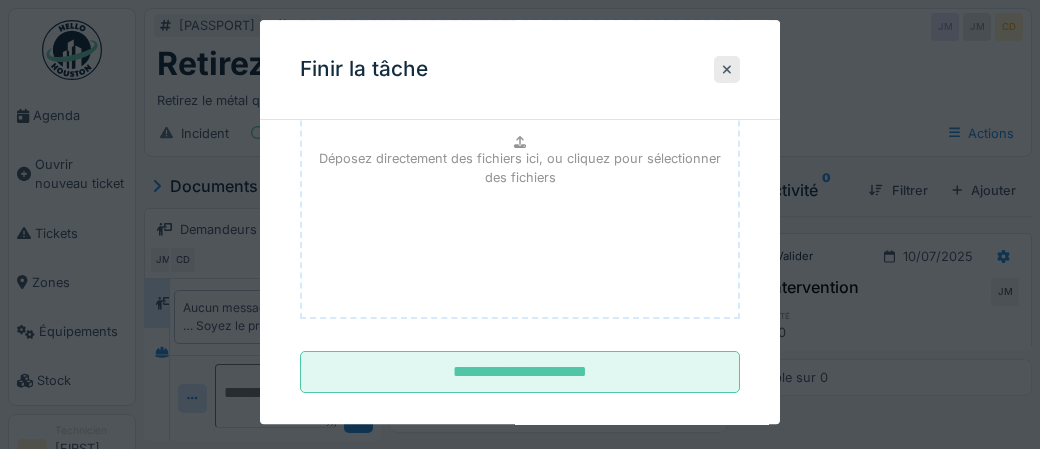 scroll, scrollTop: 326, scrollLeft: 0, axis: vertical 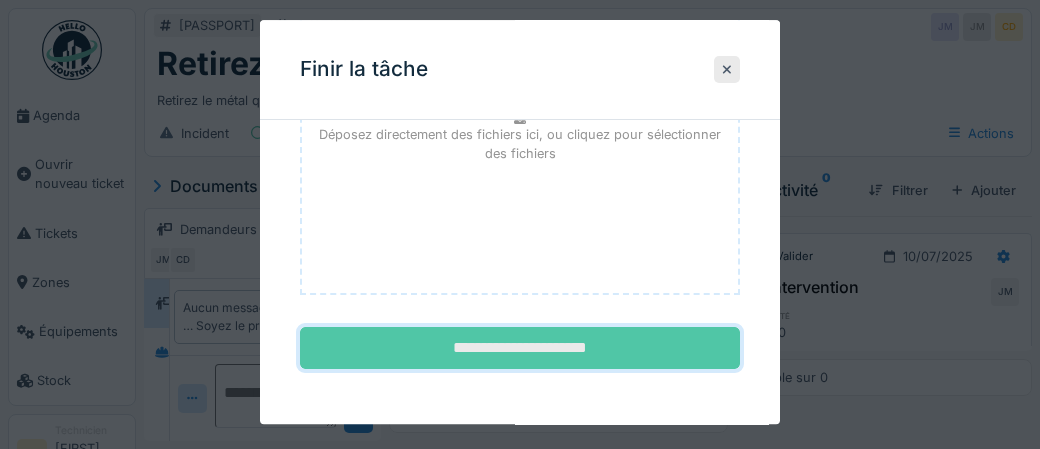 click on "**********" at bounding box center [520, 349] 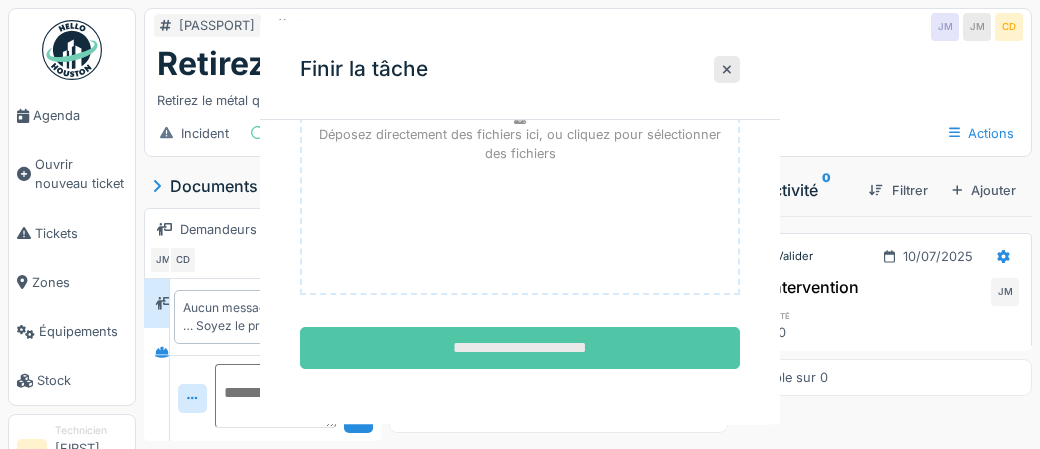 scroll, scrollTop: 0, scrollLeft: 0, axis: both 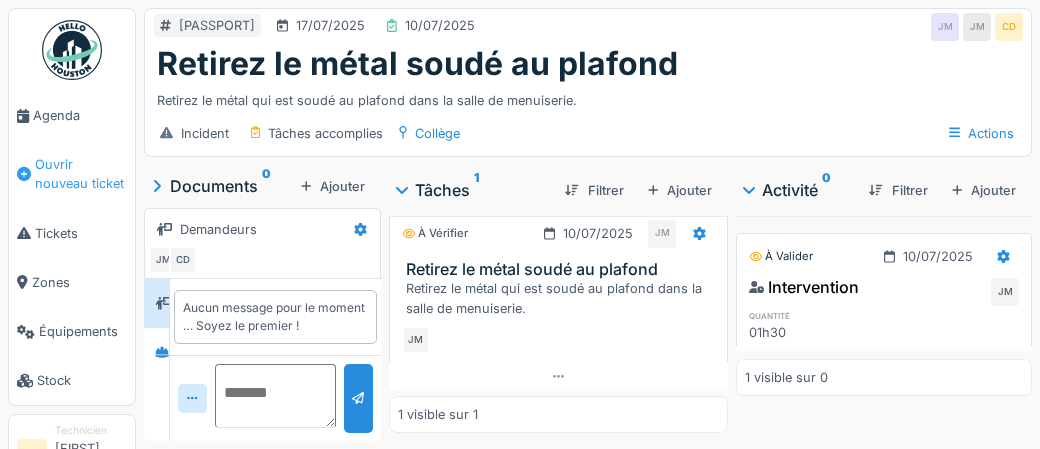 click on "Ouvrir nouveau ticket" at bounding box center (81, 174) 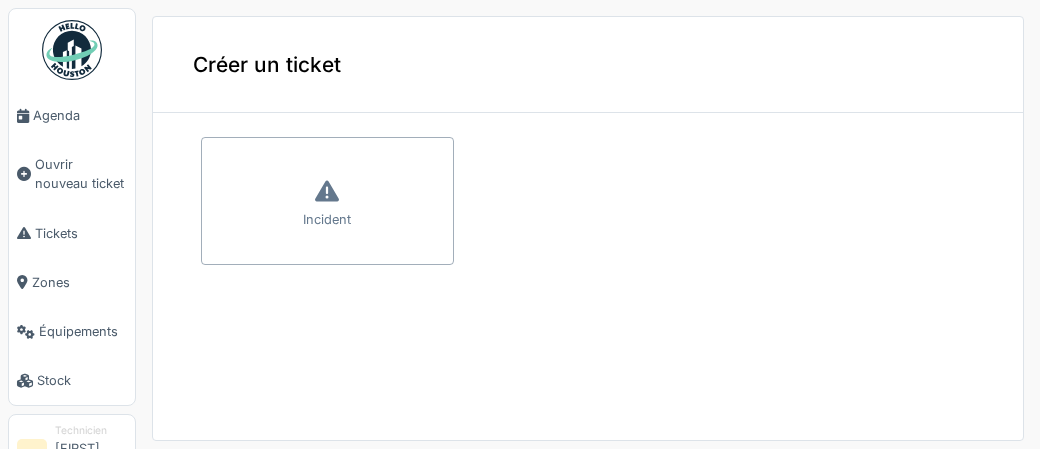 scroll, scrollTop: 0, scrollLeft: 0, axis: both 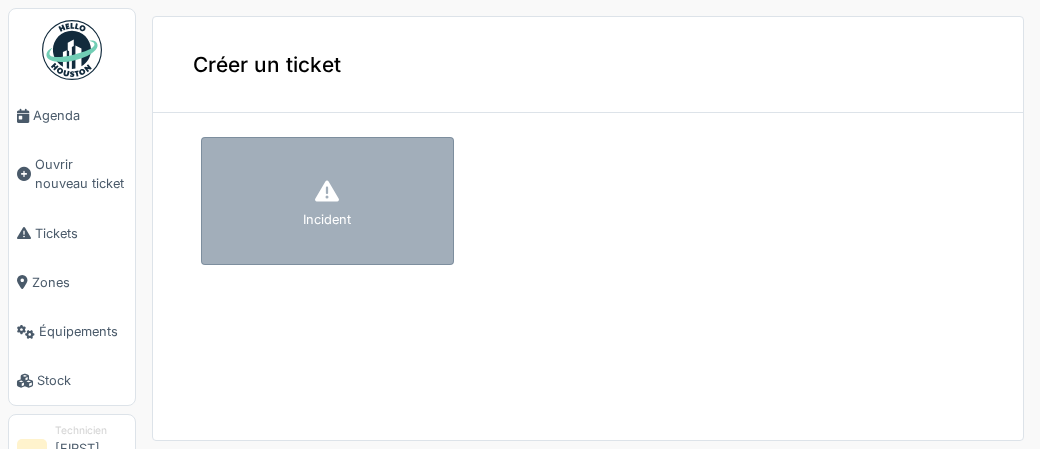 click on "Incident" at bounding box center (327, 219) 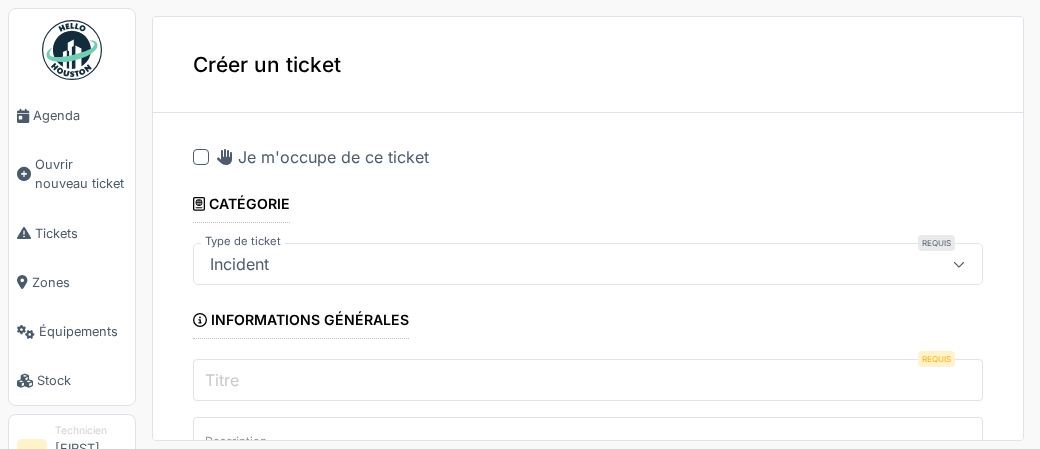 click at bounding box center [201, 157] 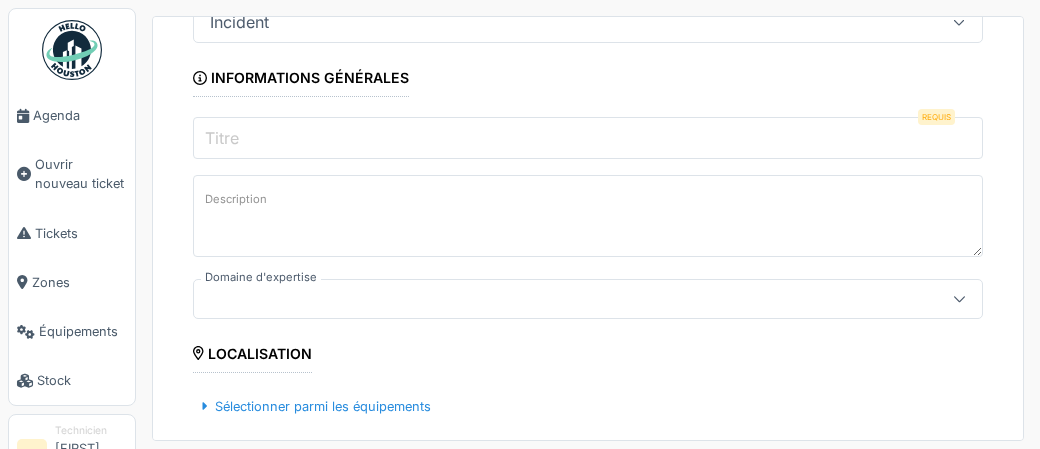 scroll, scrollTop: 245, scrollLeft: 0, axis: vertical 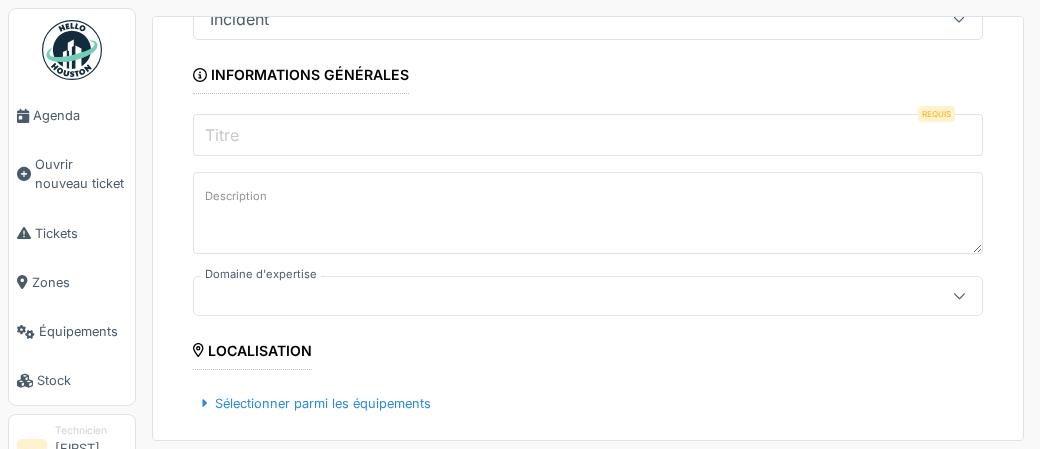click on "Titre" at bounding box center (588, 135) 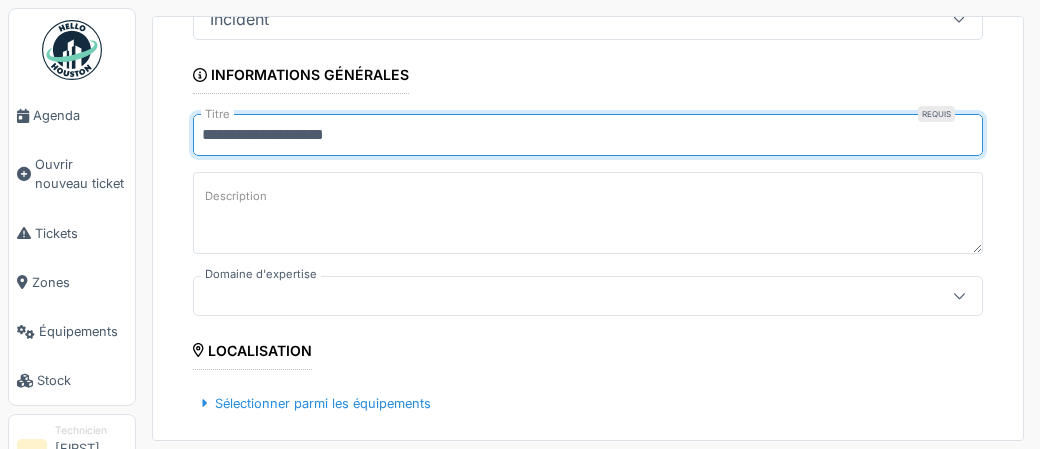 click on "**********" at bounding box center [588, 135] 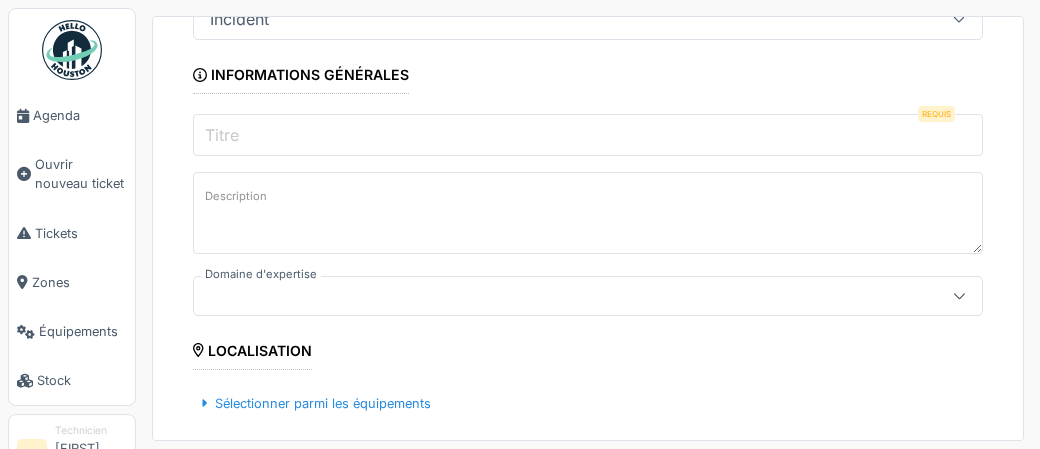click on "Titre" at bounding box center [588, 135] 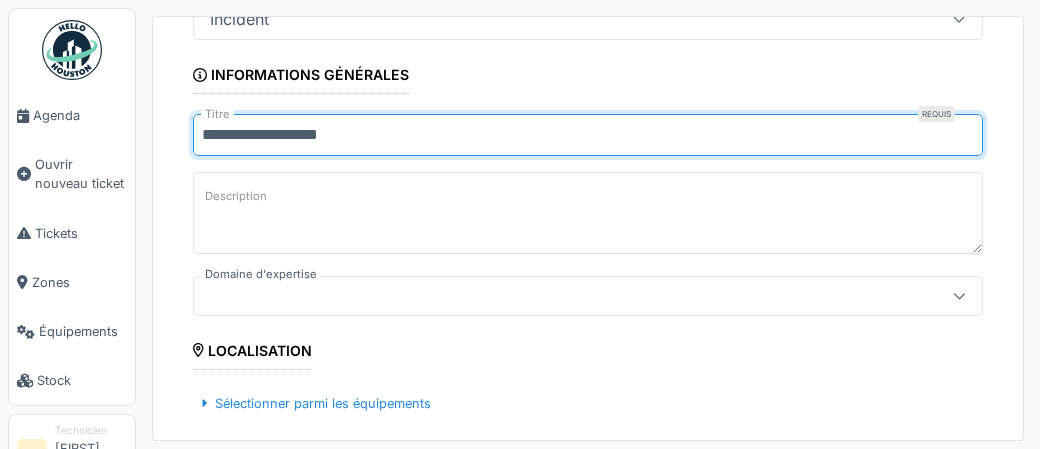 click on "**********" at bounding box center (588, 135) 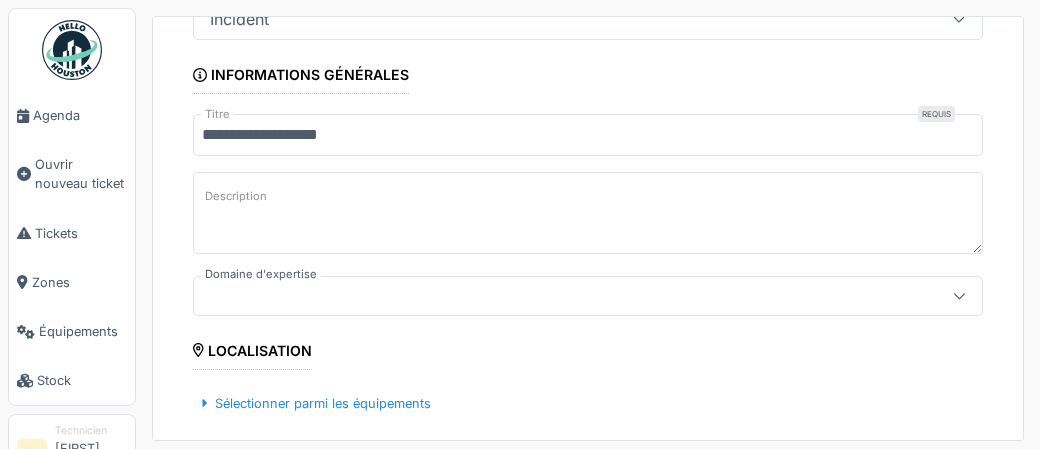 click on "**********" at bounding box center [588, 135] 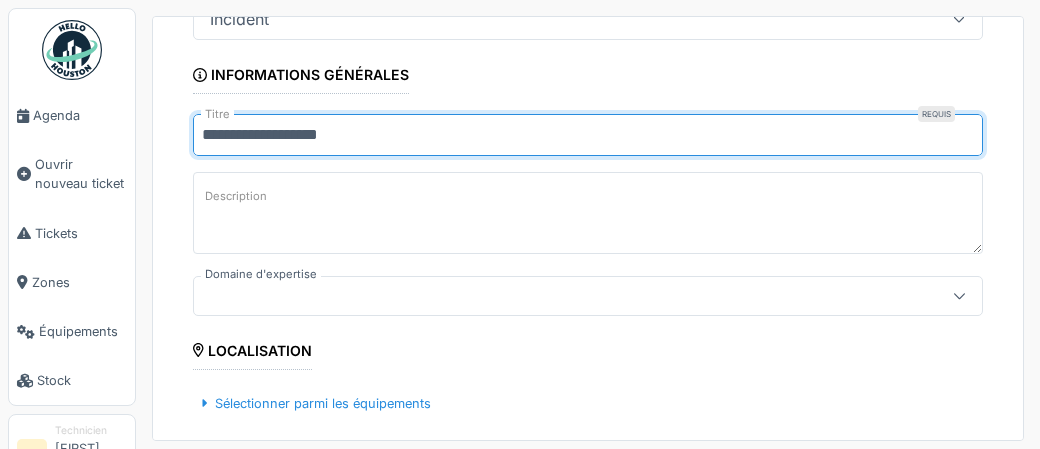 click on "**********" at bounding box center [588, 135] 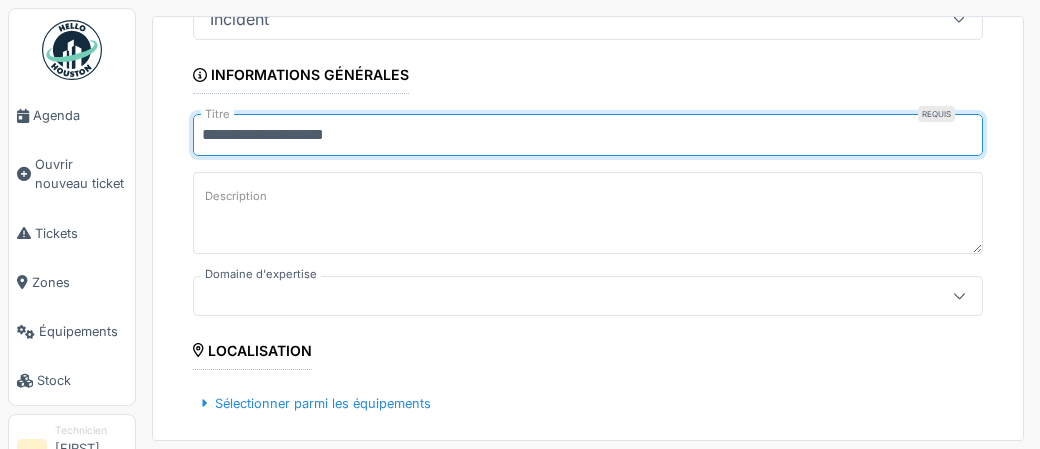 click on "**********" at bounding box center [588, 135] 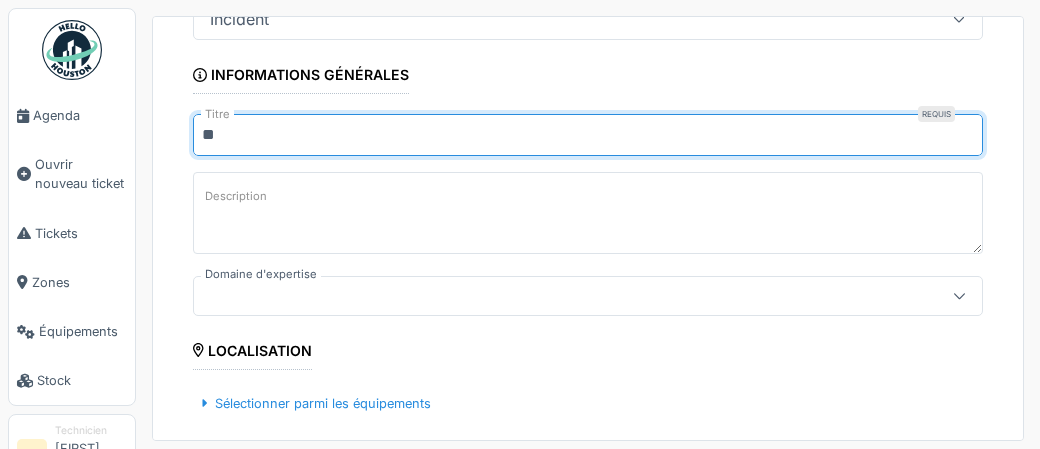 type on "*" 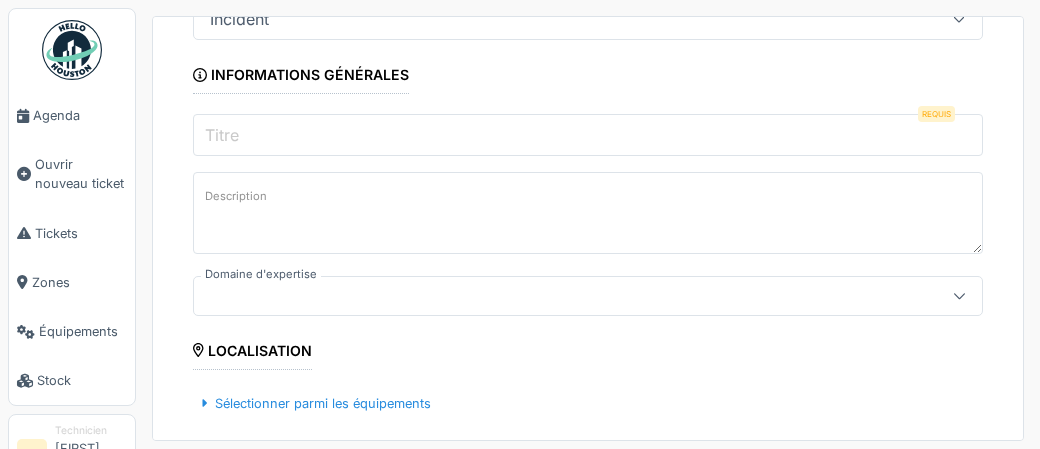 click on "Titre" at bounding box center [588, 135] 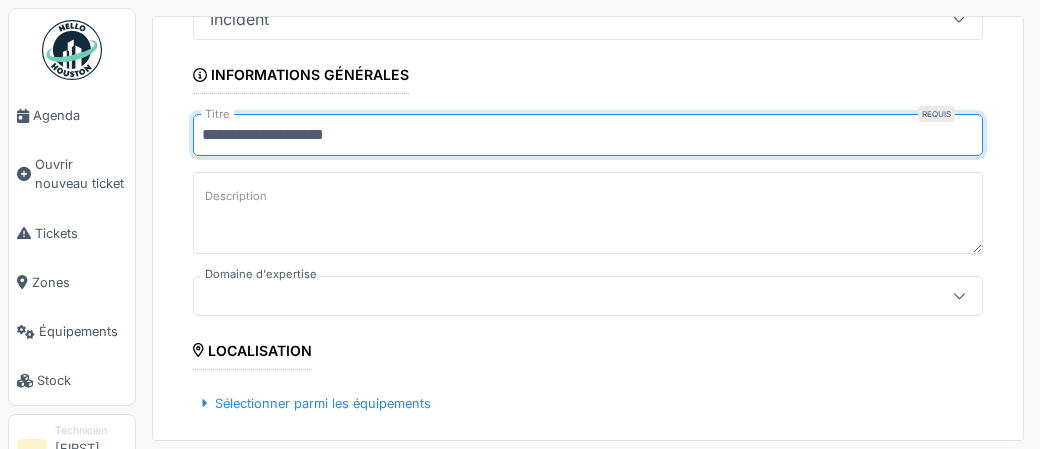drag, startPoint x: 270, startPoint y: 150, endPoint x: 258, endPoint y: 149, distance: 12.0415945 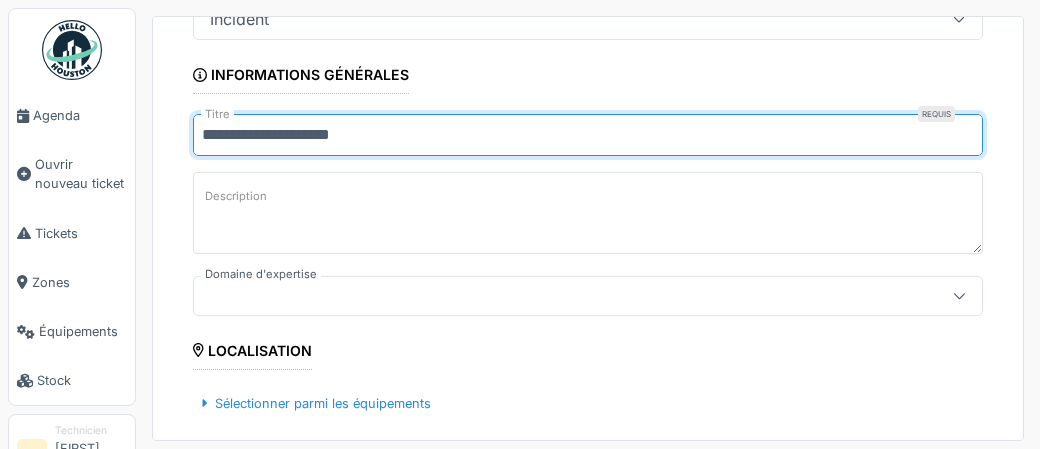 click on "**********" at bounding box center (588, 135) 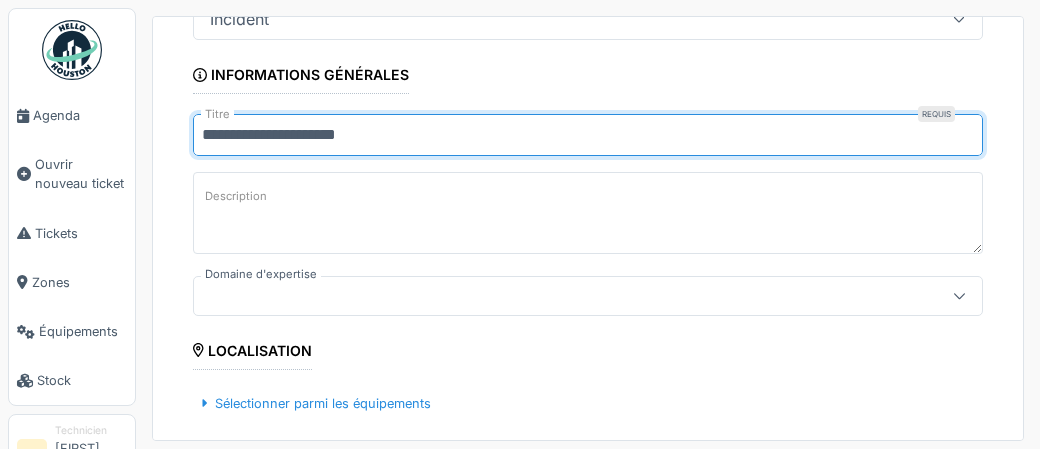 click on "**********" at bounding box center (588, 135) 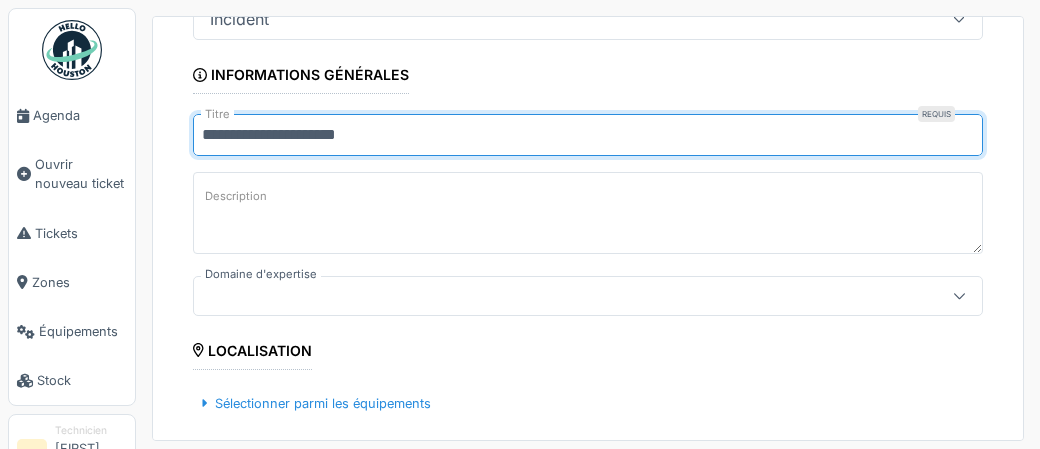 drag, startPoint x: 400, startPoint y: 139, endPoint x: 112, endPoint y: 87, distance: 292.6568 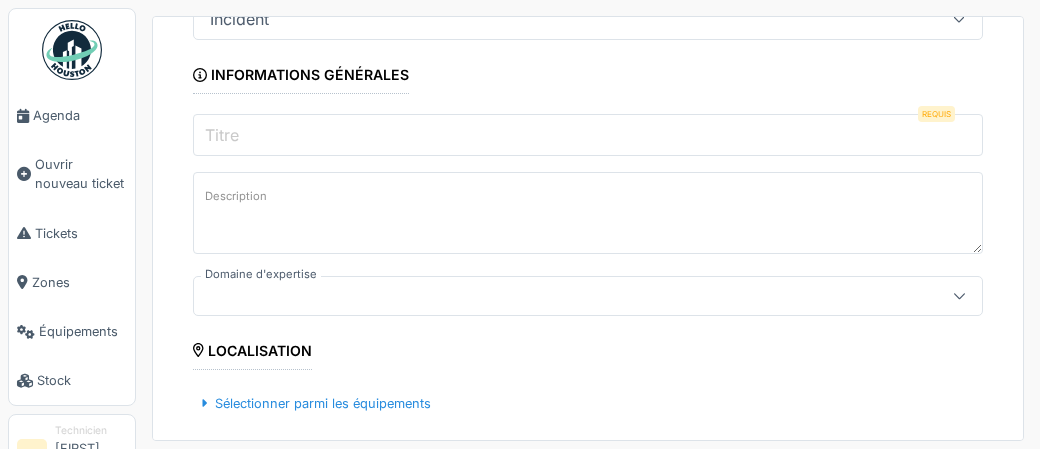 click on "Titre" at bounding box center [588, 135] 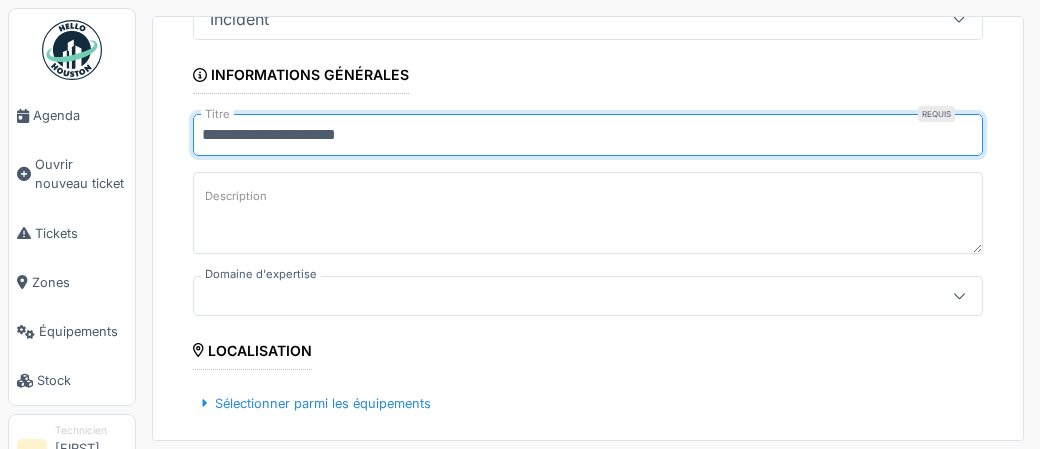 click on "**********" at bounding box center [588, 135] 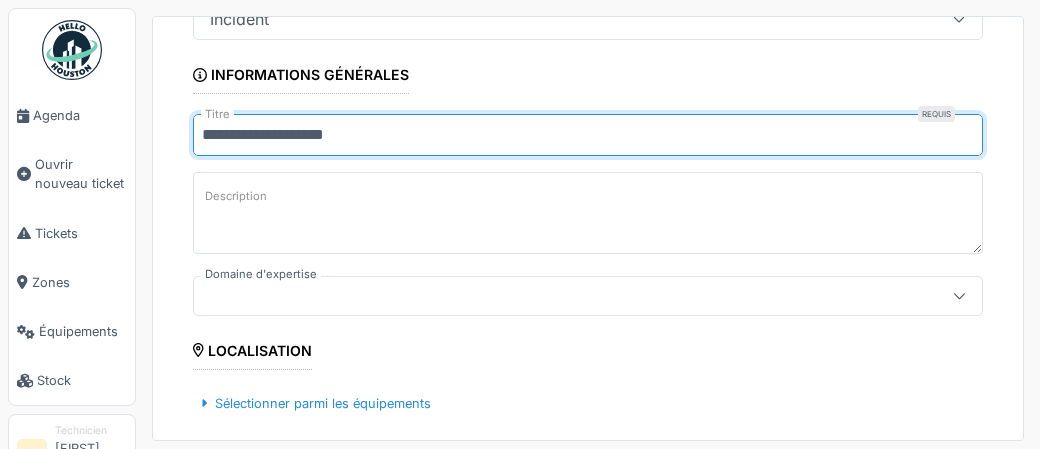 click on "**********" at bounding box center (588, 135) 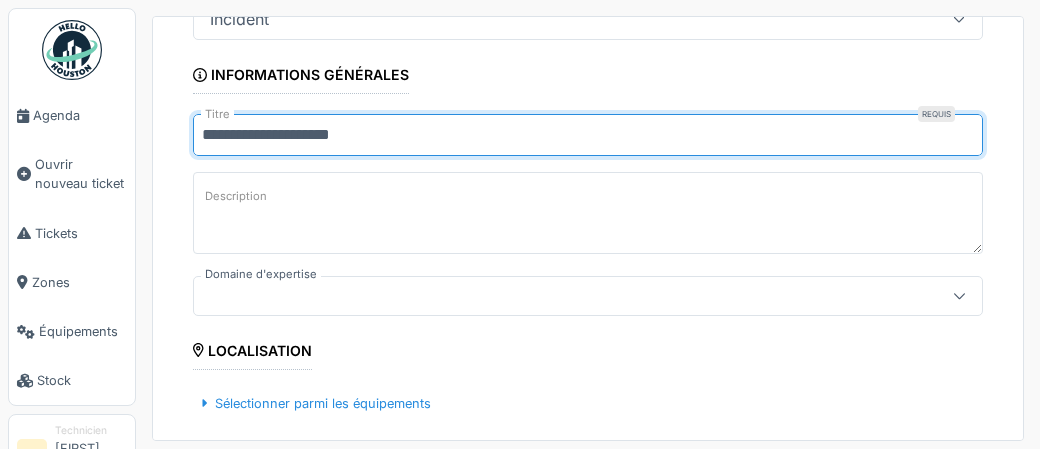 click on "**********" at bounding box center (588, 135) 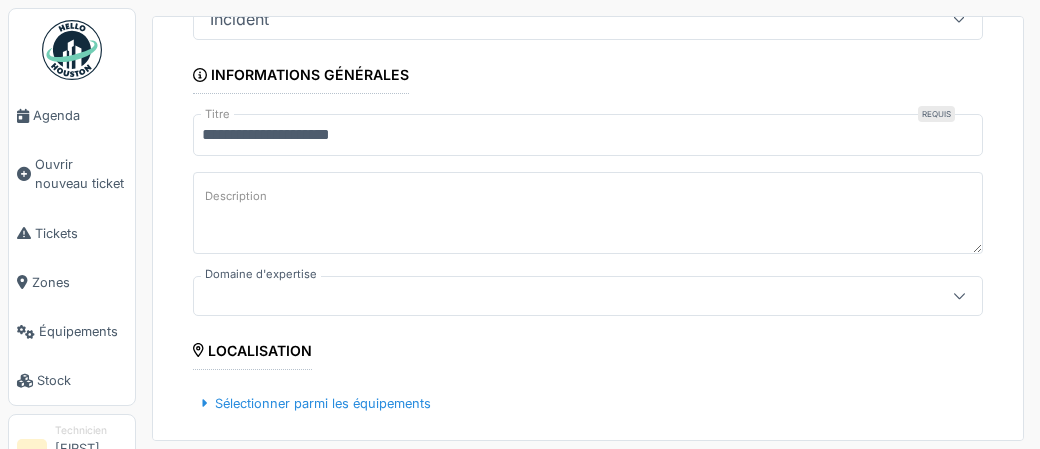 paste on "**********" 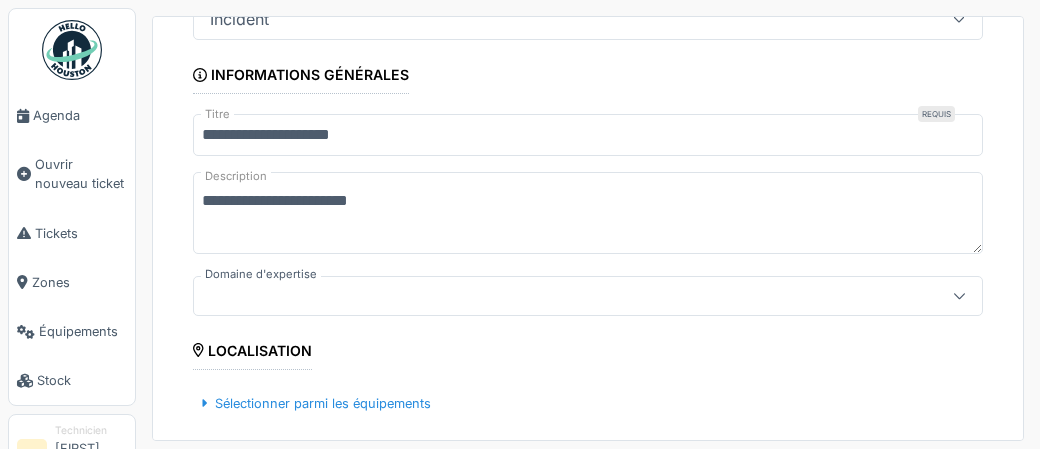 click on "**********" at bounding box center [588, 213] 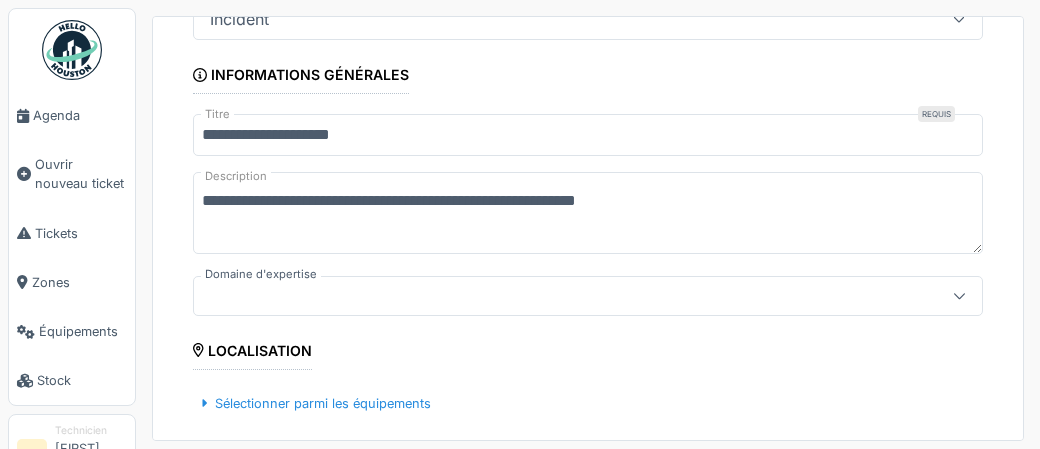 drag, startPoint x: 375, startPoint y: 196, endPoint x: 534, endPoint y: 193, distance: 159.0283 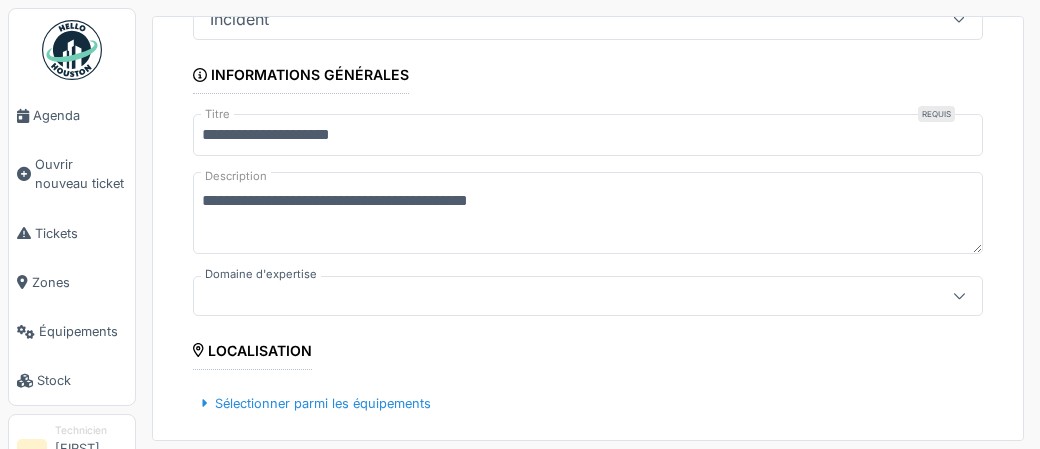click on "**********" at bounding box center [588, 213] 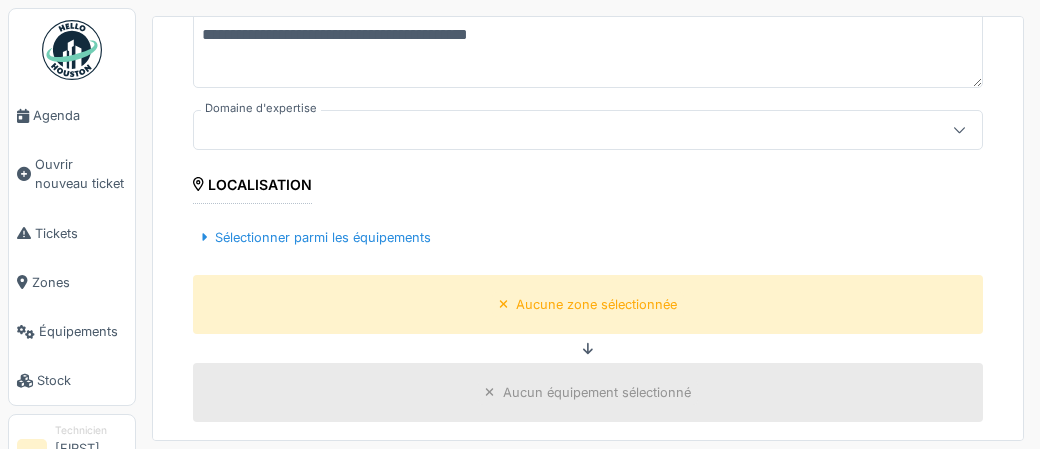 scroll, scrollTop: 415, scrollLeft: 0, axis: vertical 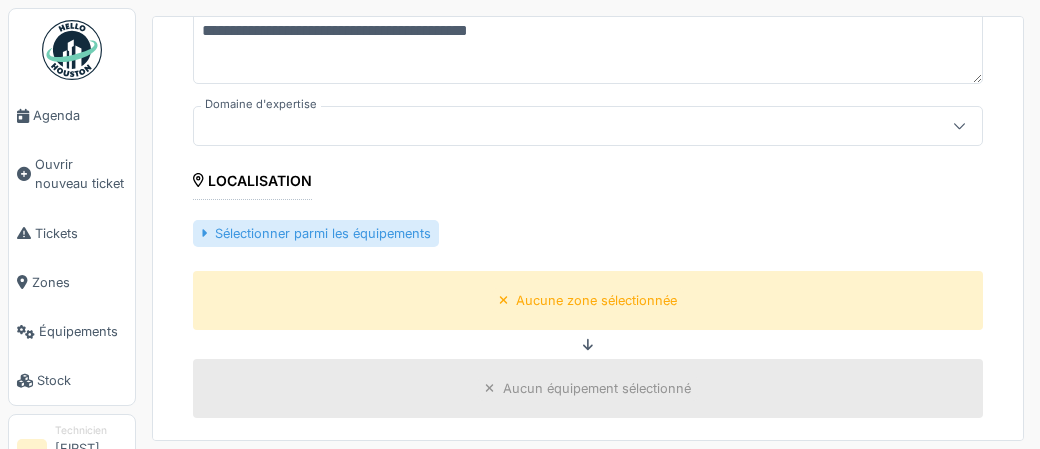 type on "**********" 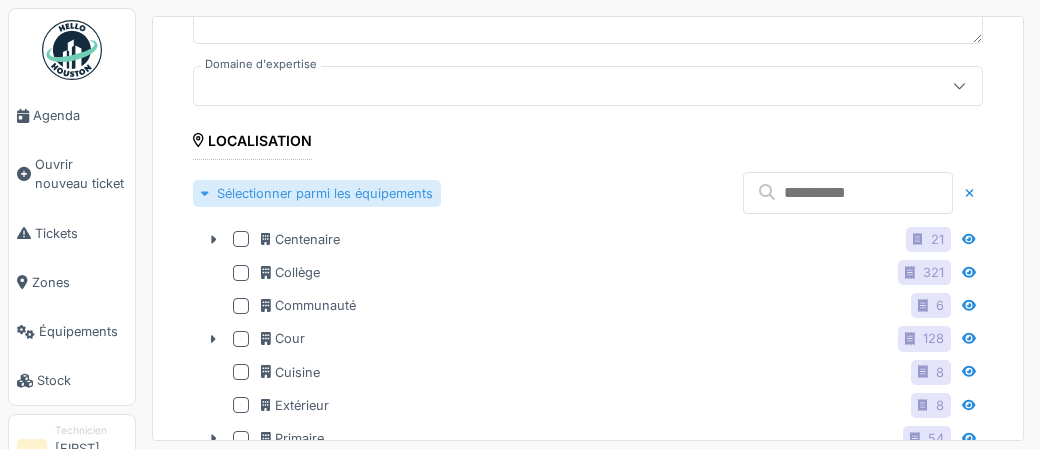 scroll, scrollTop: 464, scrollLeft: 0, axis: vertical 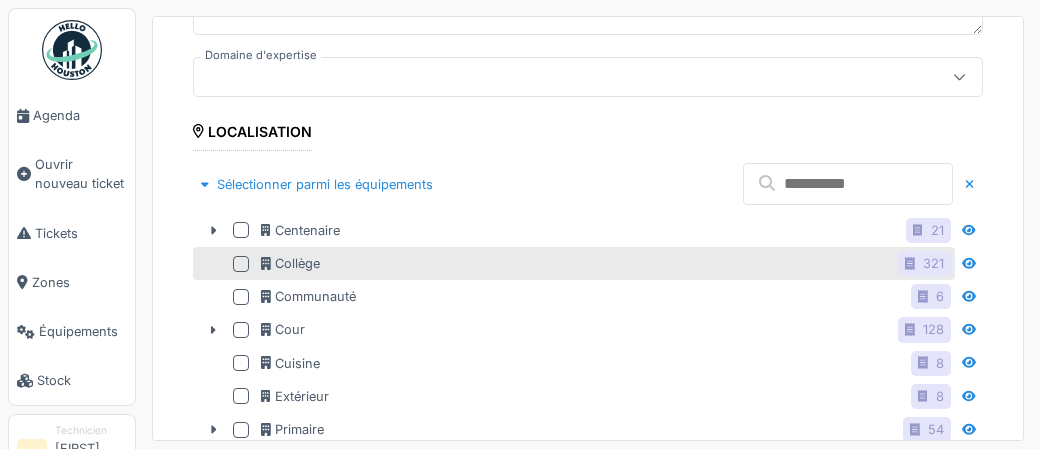 click at bounding box center (241, 264) 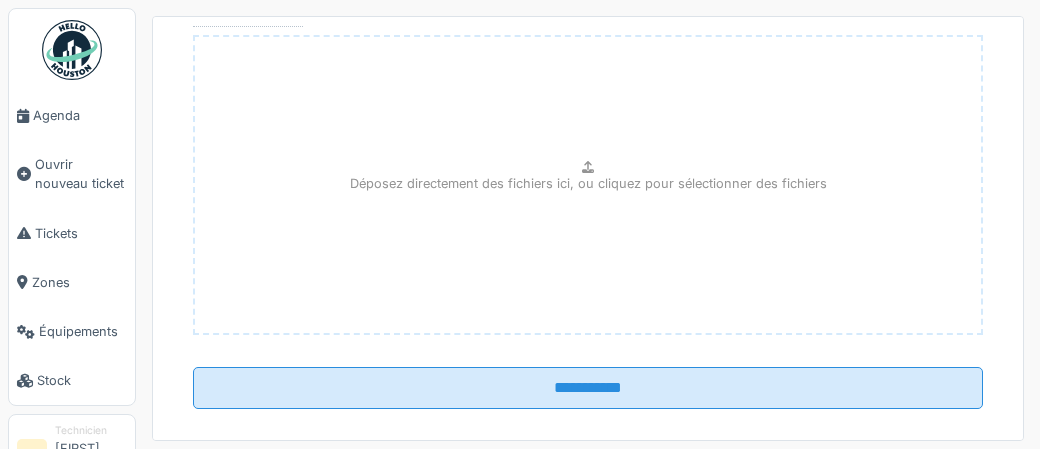 scroll, scrollTop: 1266, scrollLeft: 0, axis: vertical 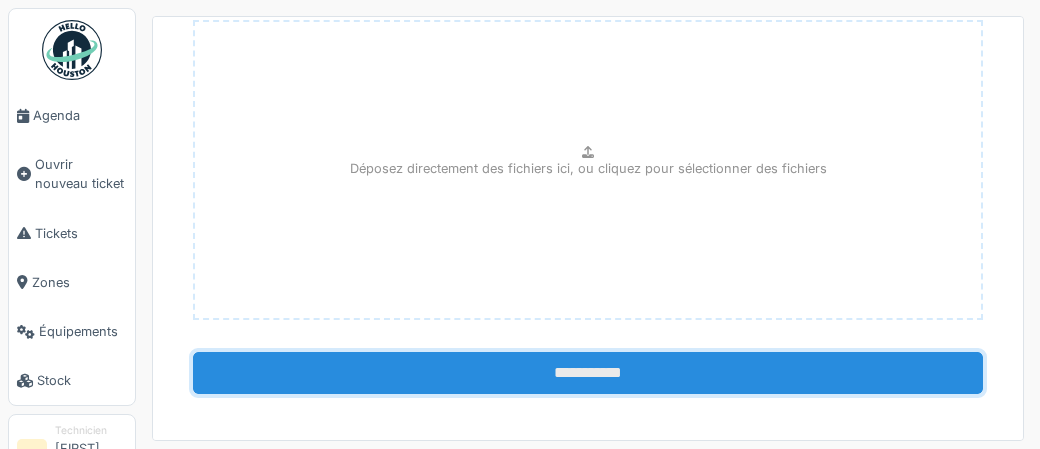 click on "**********" at bounding box center [588, 373] 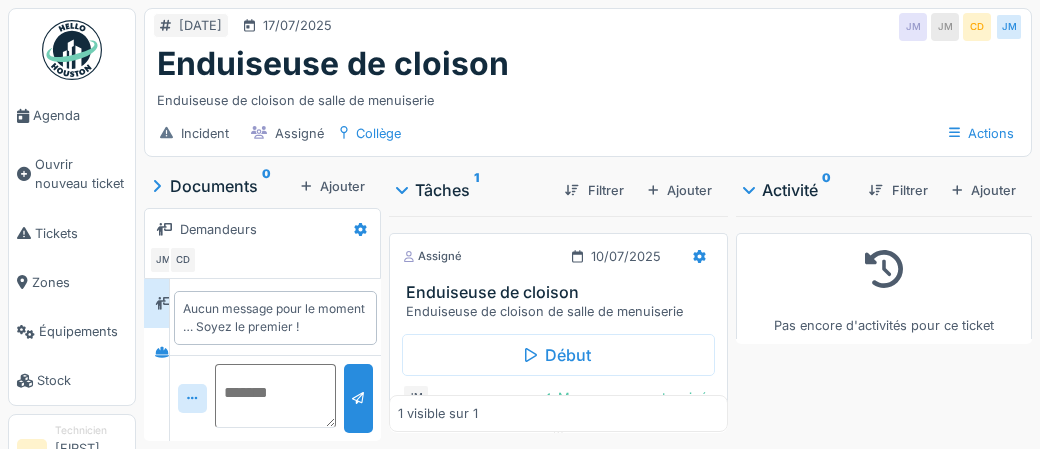 scroll, scrollTop: 0, scrollLeft: 0, axis: both 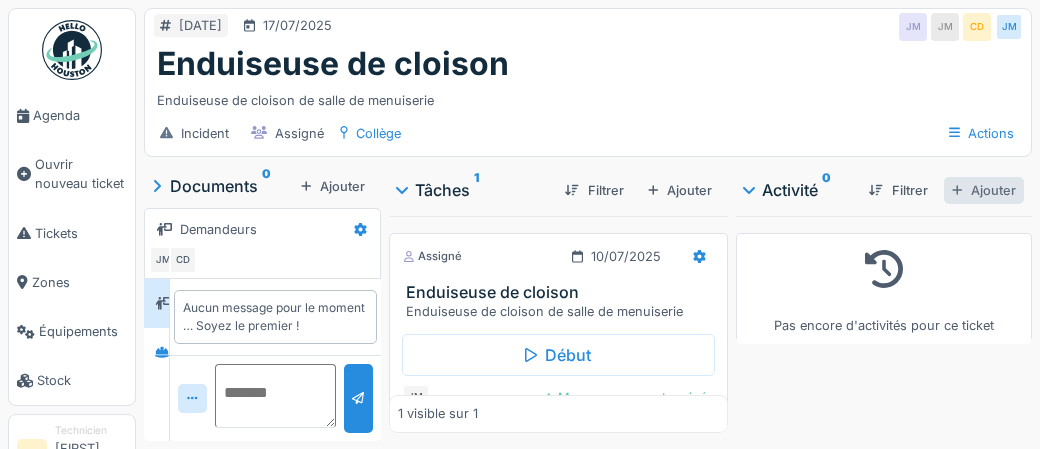 click on "Ajouter" at bounding box center (984, 190) 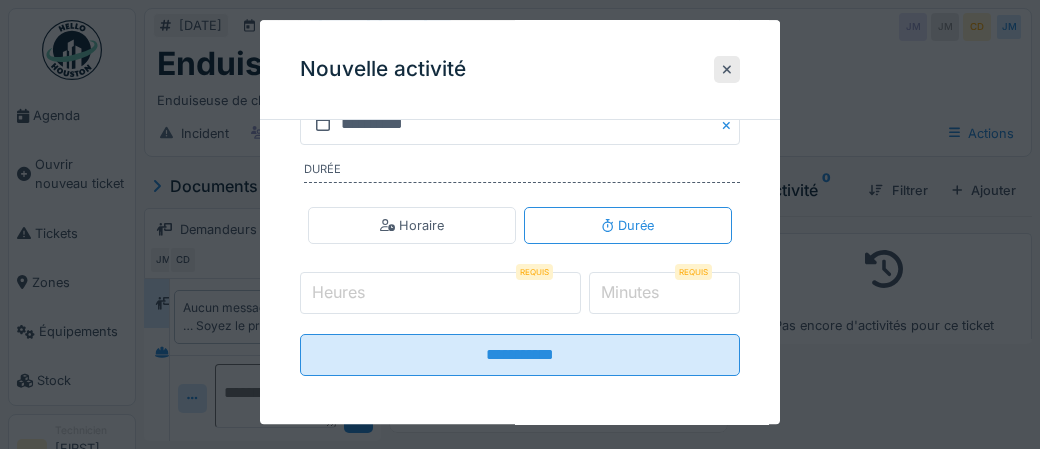 scroll, scrollTop: 421, scrollLeft: 0, axis: vertical 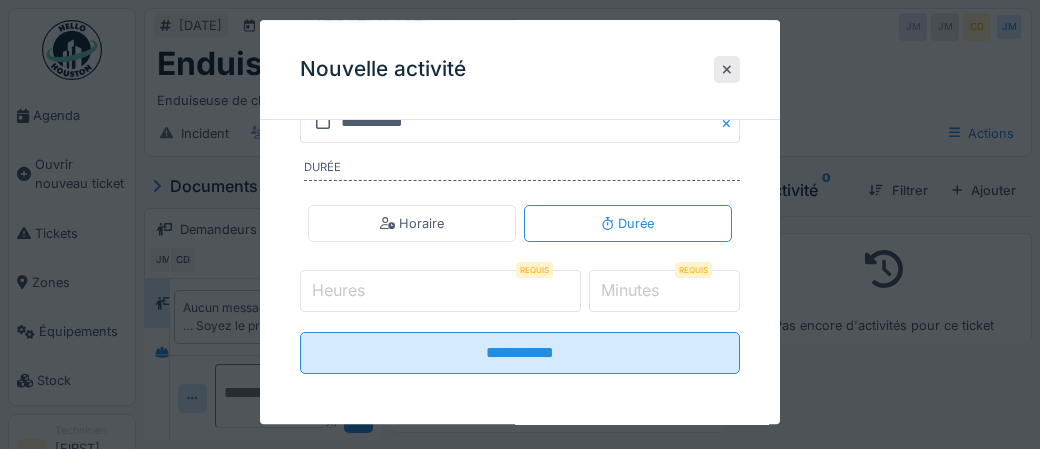 click on "Heures" at bounding box center [440, 291] 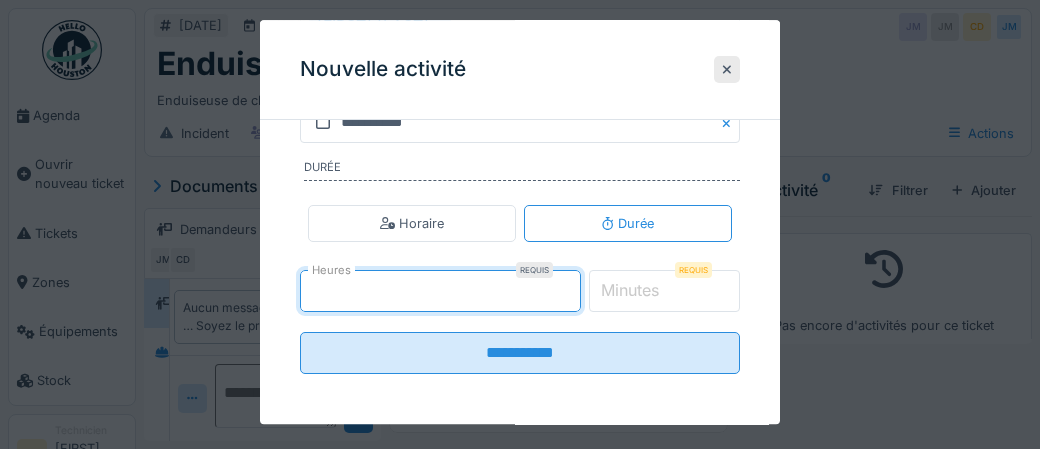 type on "*" 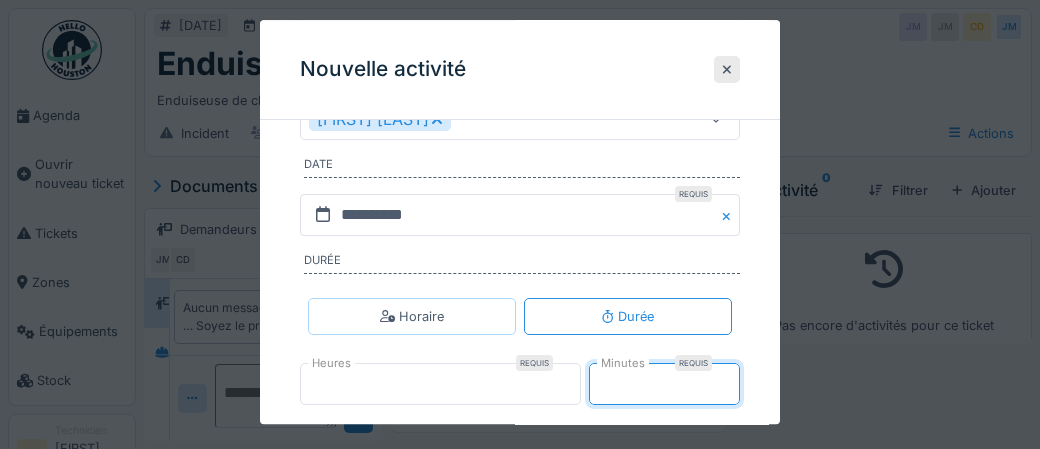 scroll, scrollTop: 328, scrollLeft: 0, axis: vertical 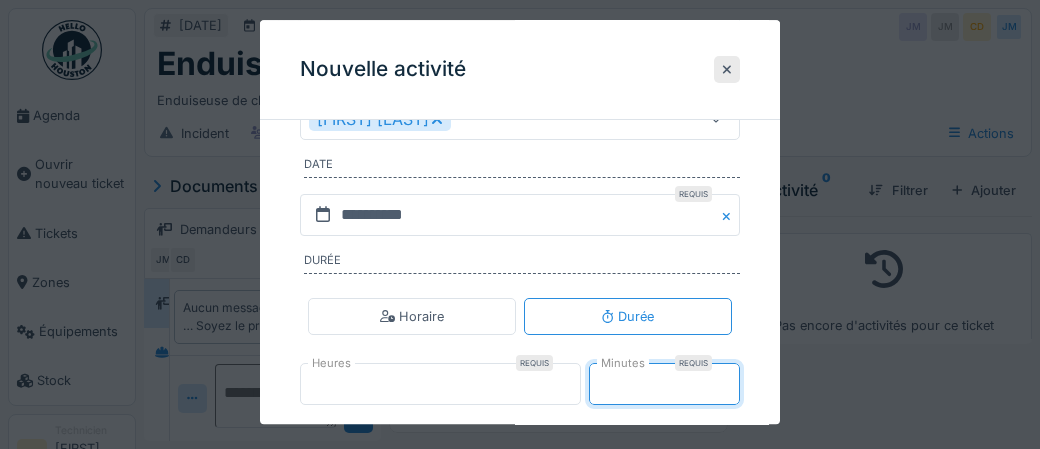 type on "**" 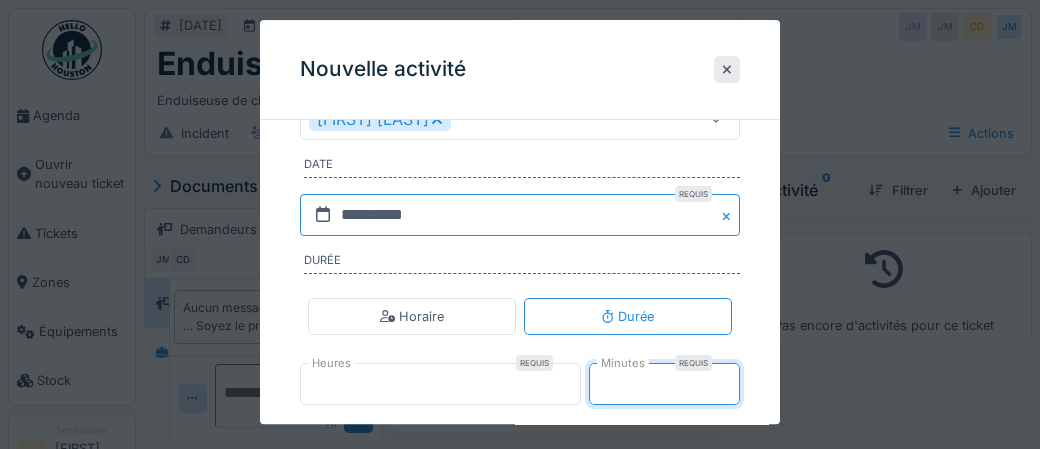 click on "**********" at bounding box center (520, 215) 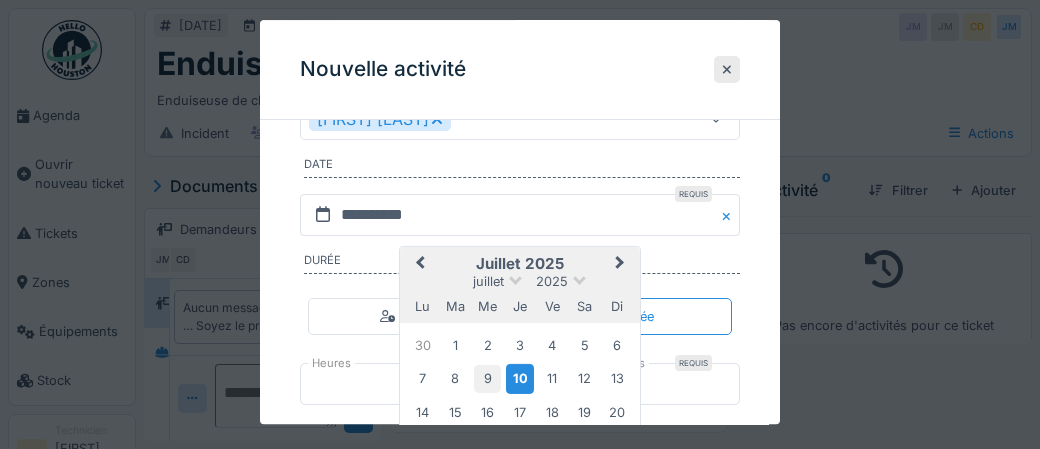 click on "9" at bounding box center [487, 379] 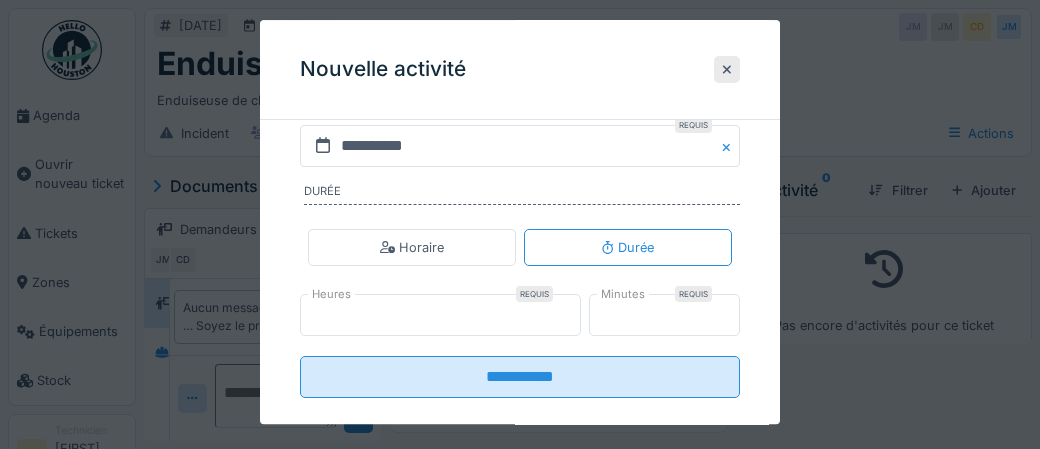 scroll, scrollTop: 421, scrollLeft: 0, axis: vertical 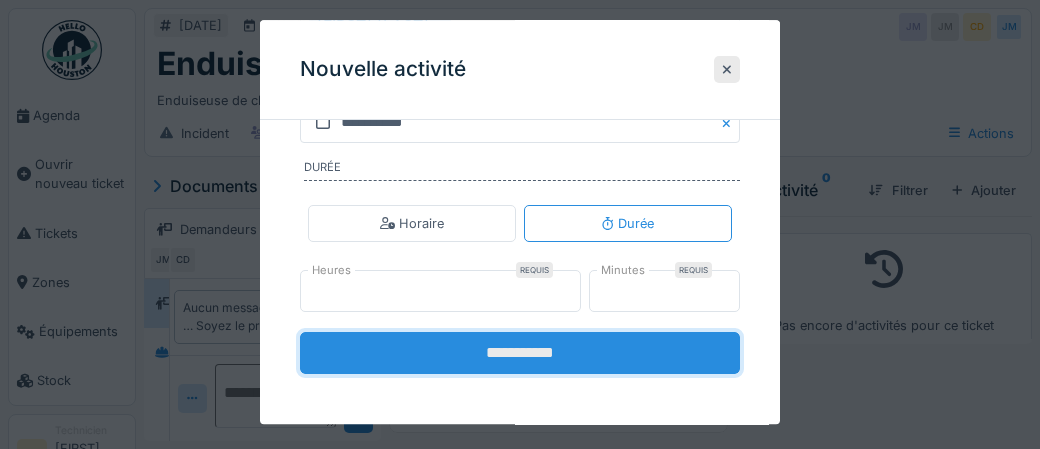 click on "**********" at bounding box center [520, 353] 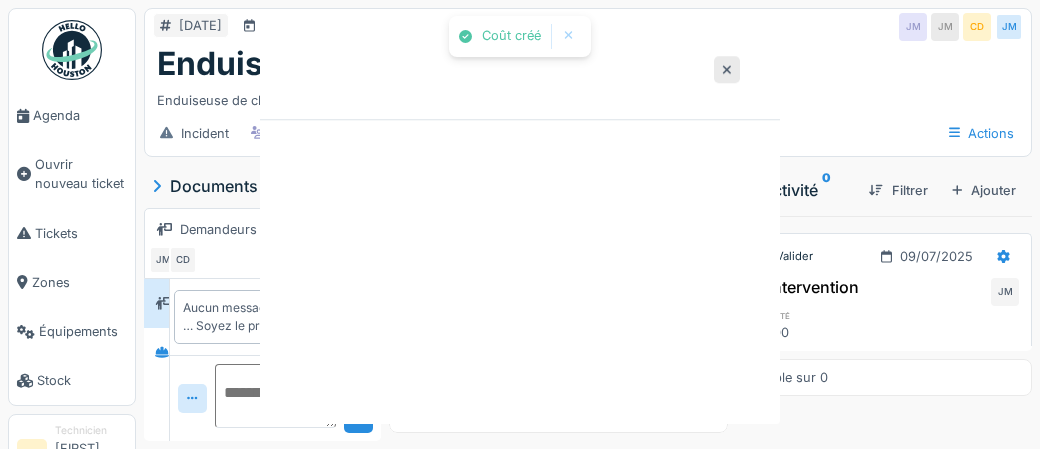 scroll, scrollTop: 0, scrollLeft: 0, axis: both 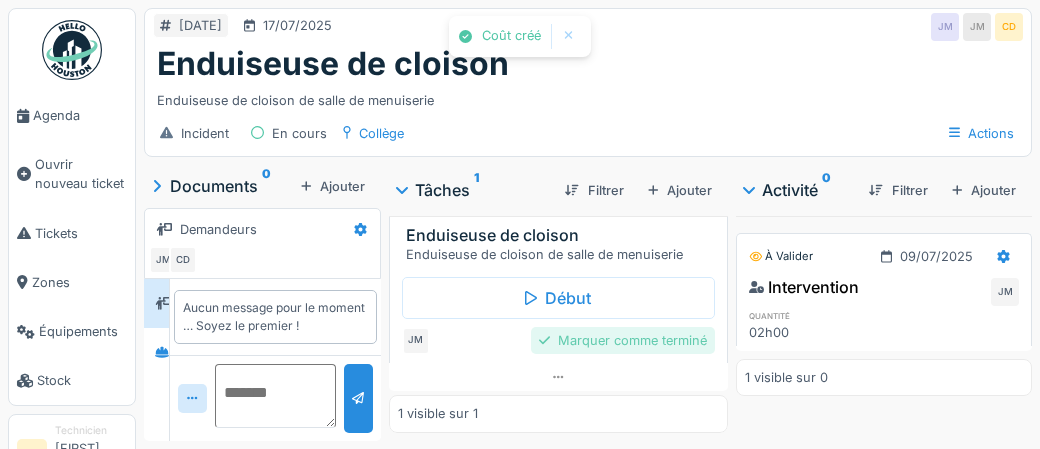 click on "Marquer comme terminé" at bounding box center (623, 340) 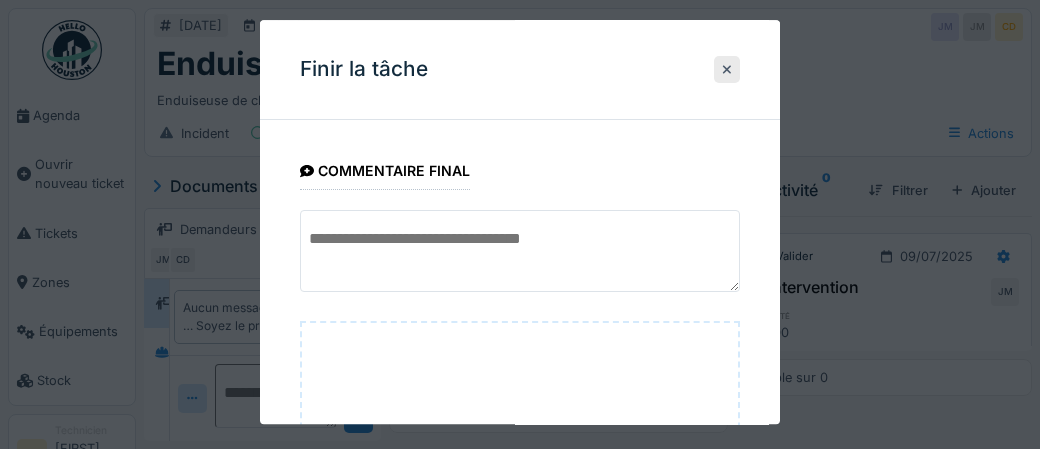 scroll, scrollTop: 326, scrollLeft: 0, axis: vertical 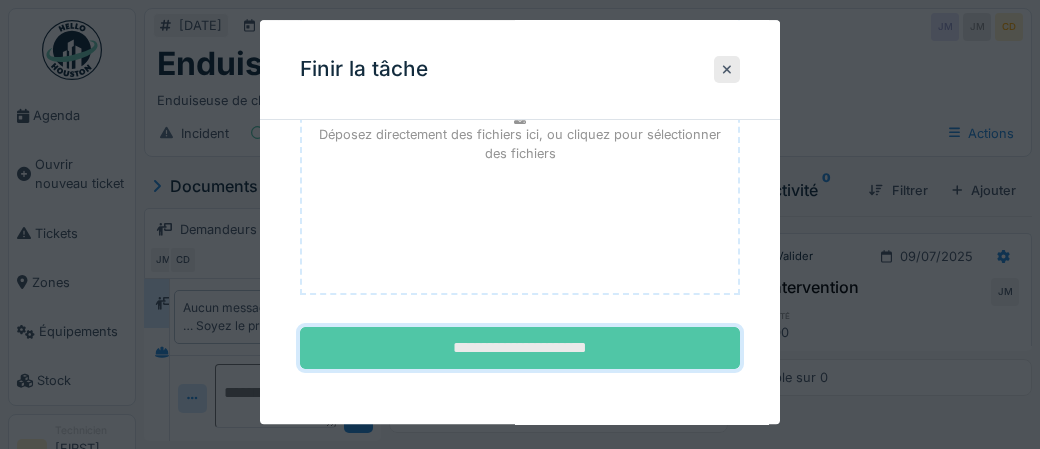 click on "**********" at bounding box center [520, 349] 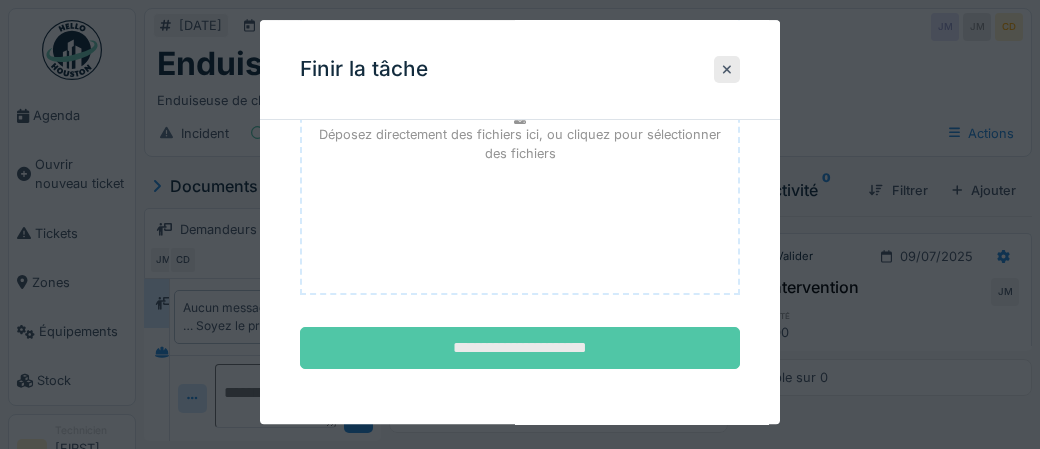 scroll, scrollTop: 0, scrollLeft: 0, axis: both 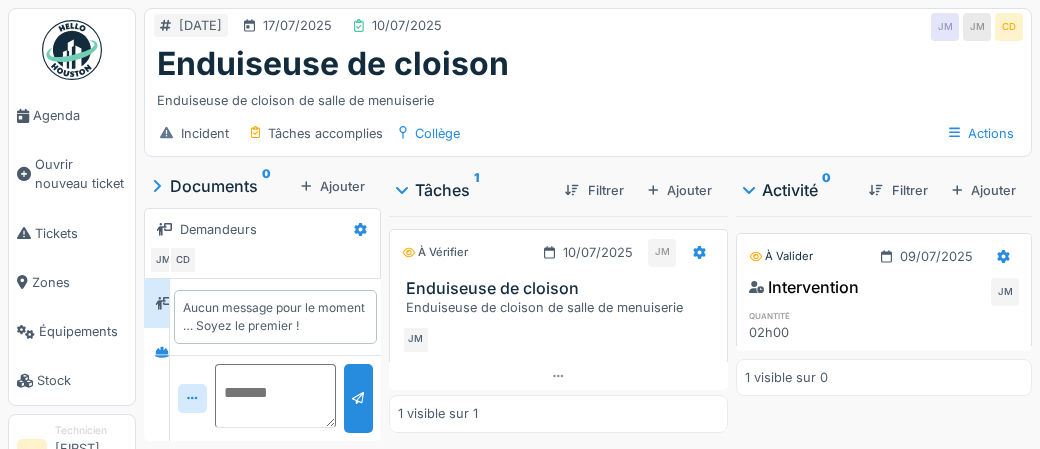 click at bounding box center (72, 50) 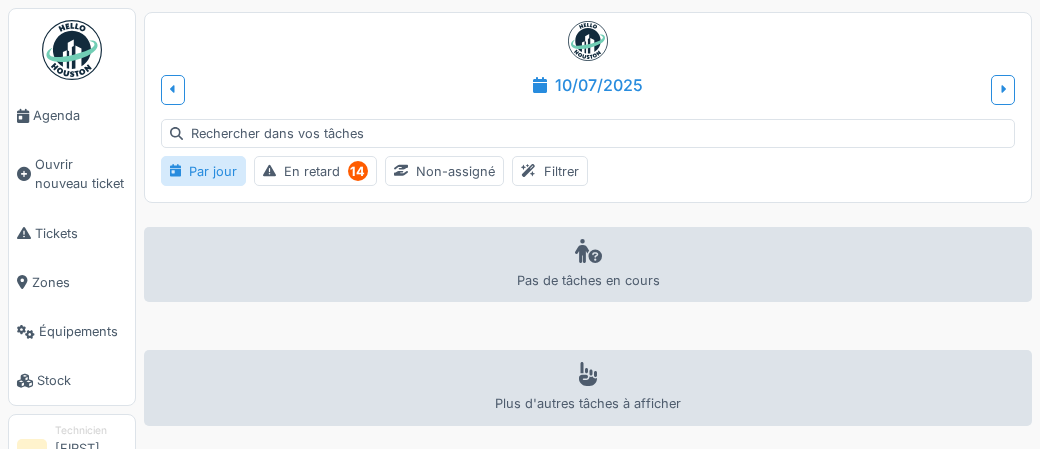 scroll, scrollTop: 0, scrollLeft: 0, axis: both 